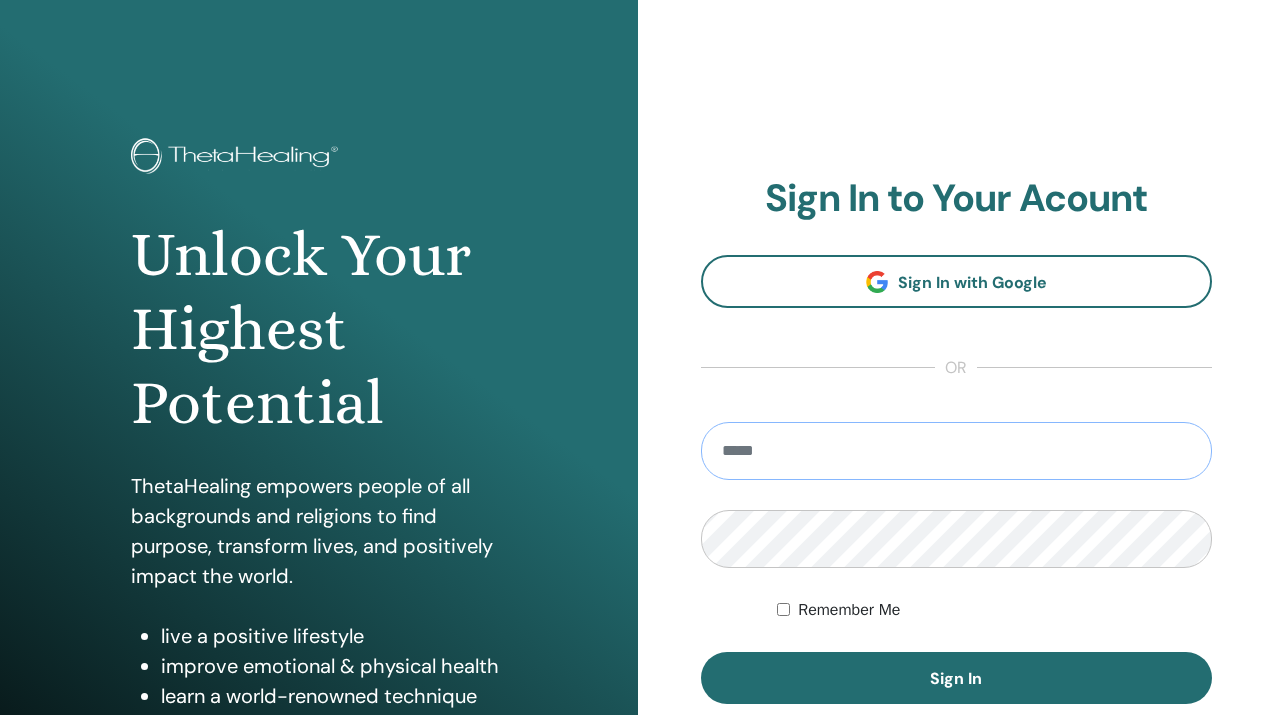scroll, scrollTop: 0, scrollLeft: 0, axis: both 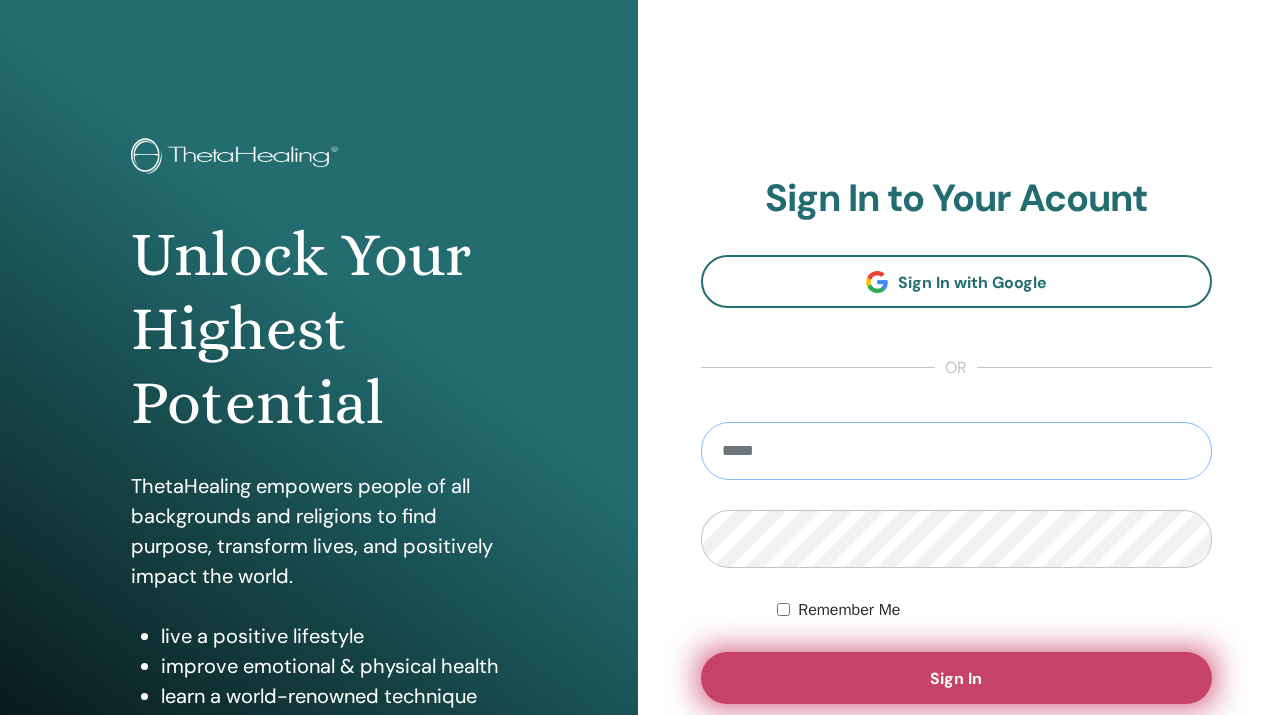 type on "**********" 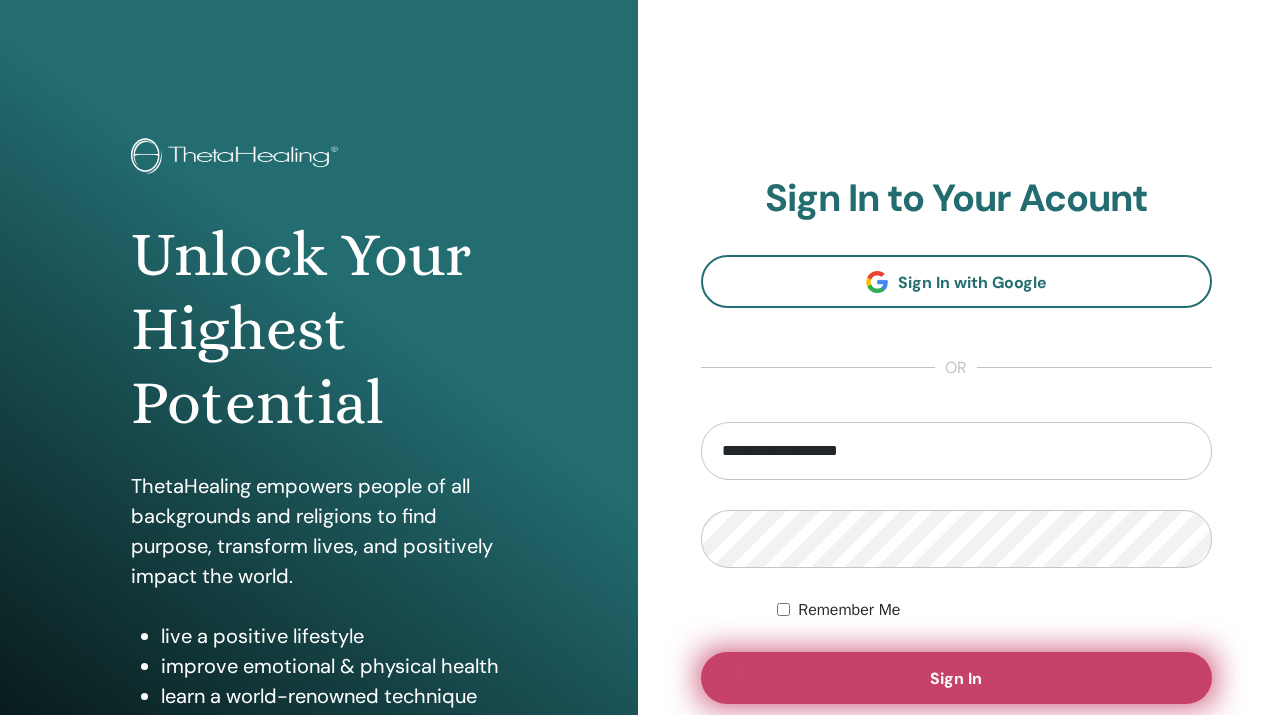 click on "Sign In" at bounding box center (957, 678) 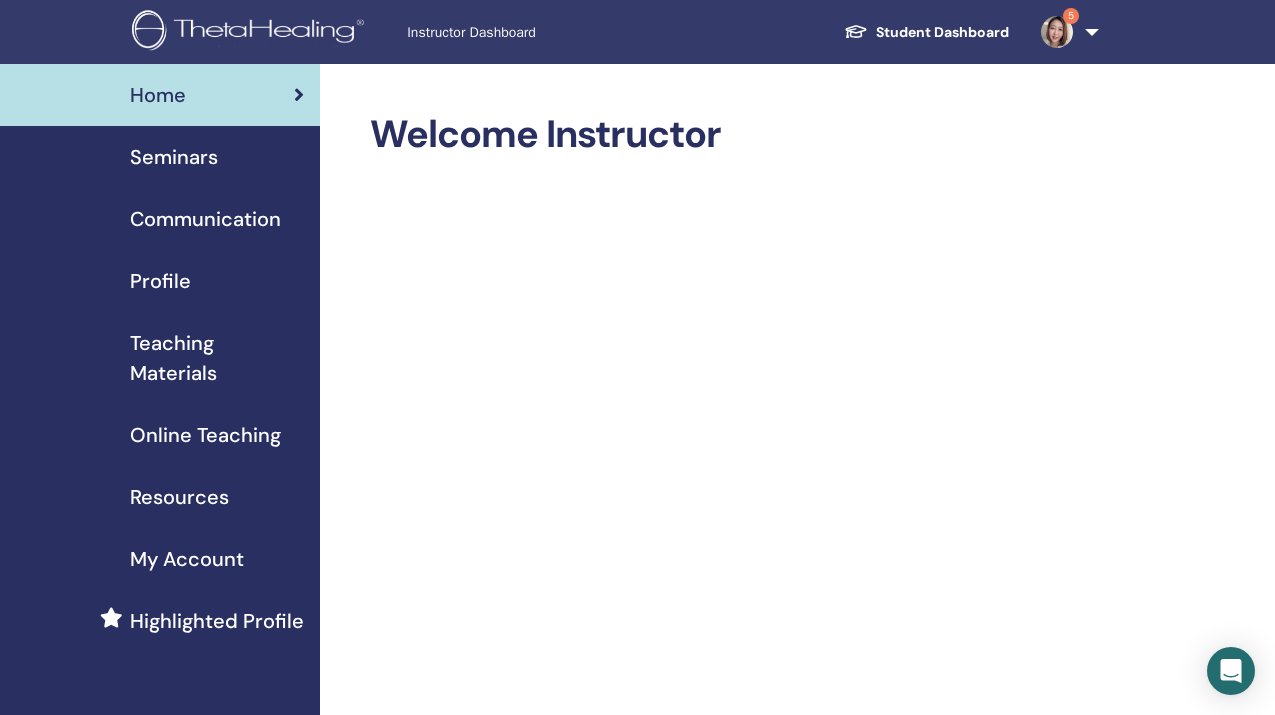 scroll, scrollTop: 0, scrollLeft: 0, axis: both 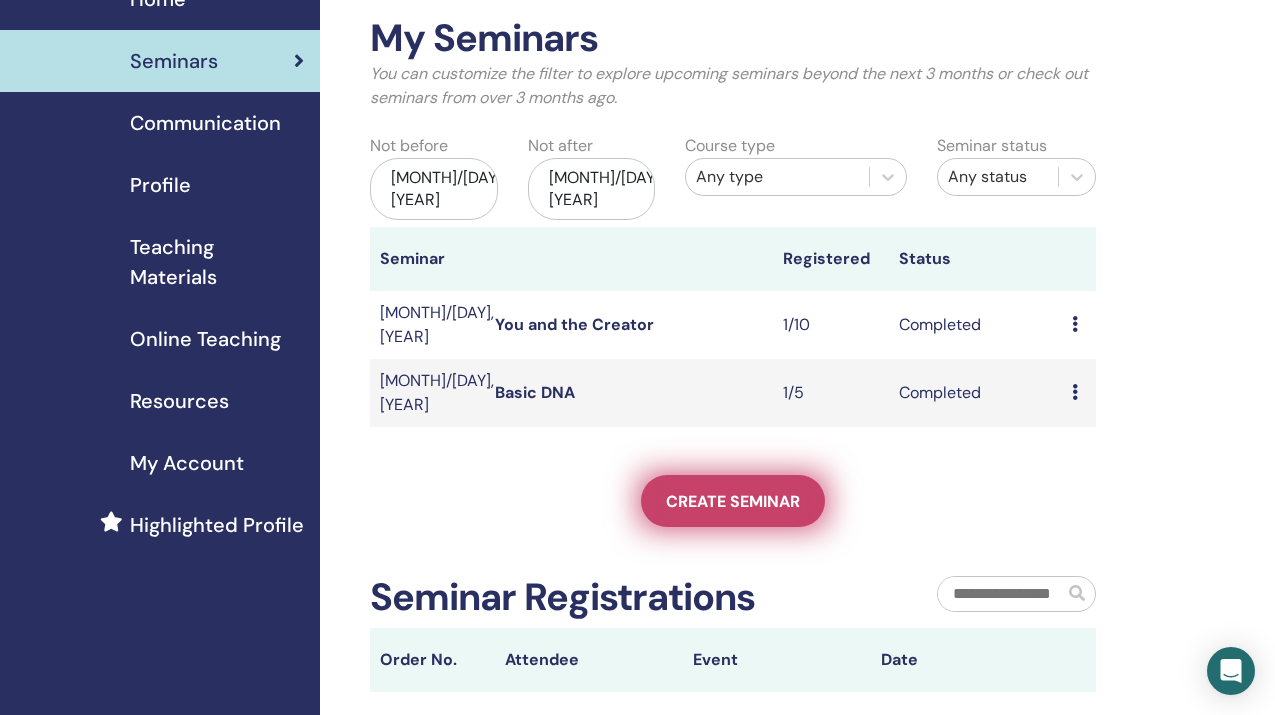 click on "Create seminar" at bounding box center [733, 501] 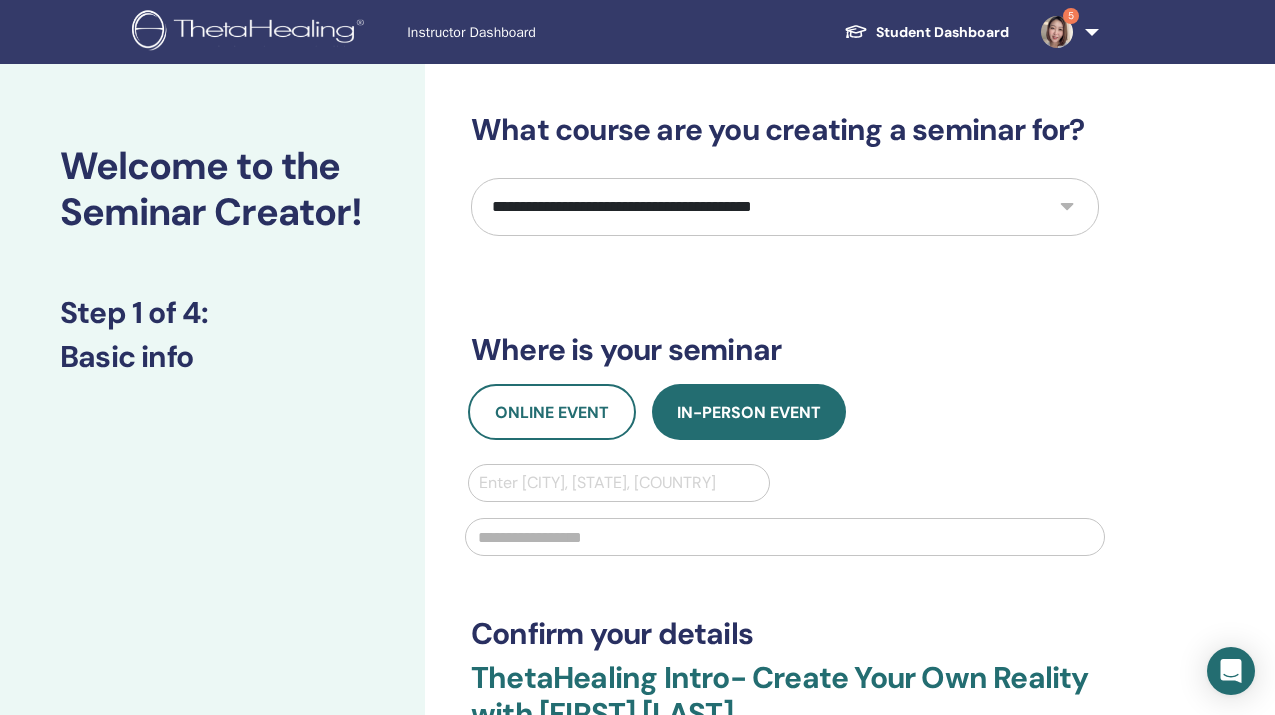 scroll, scrollTop: 0, scrollLeft: 0, axis: both 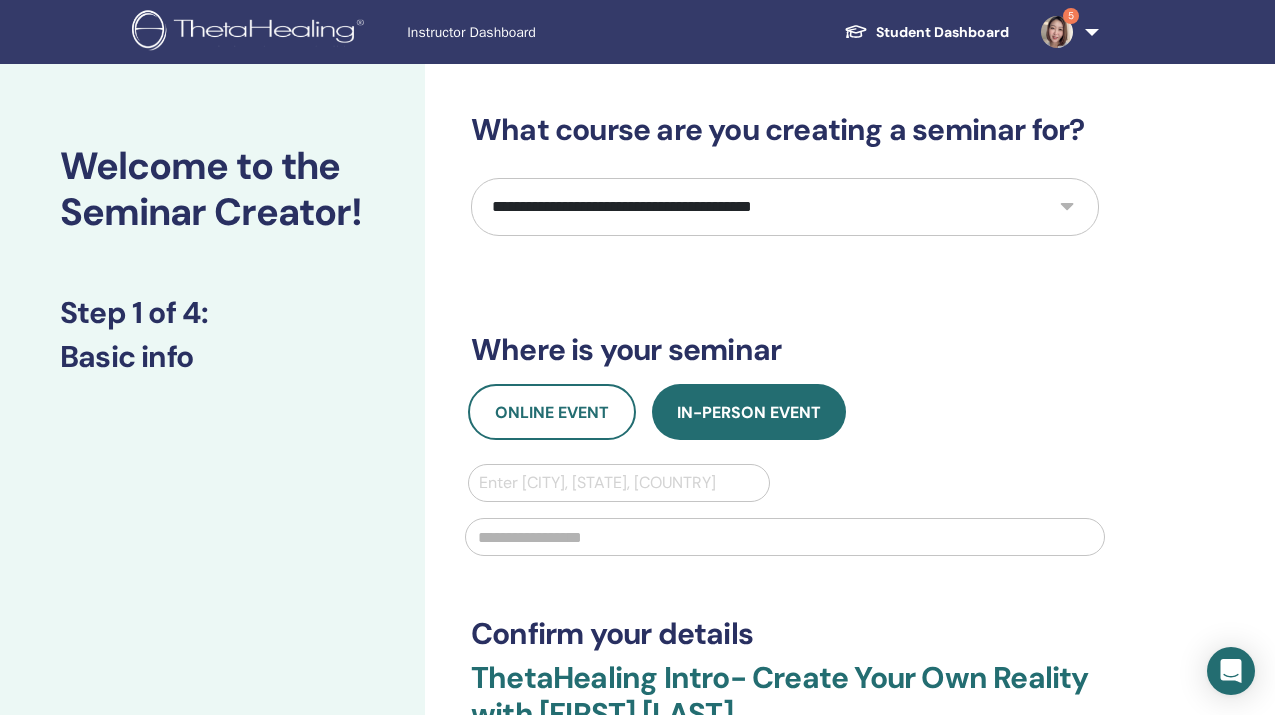 click on "**********" at bounding box center (785, 207) 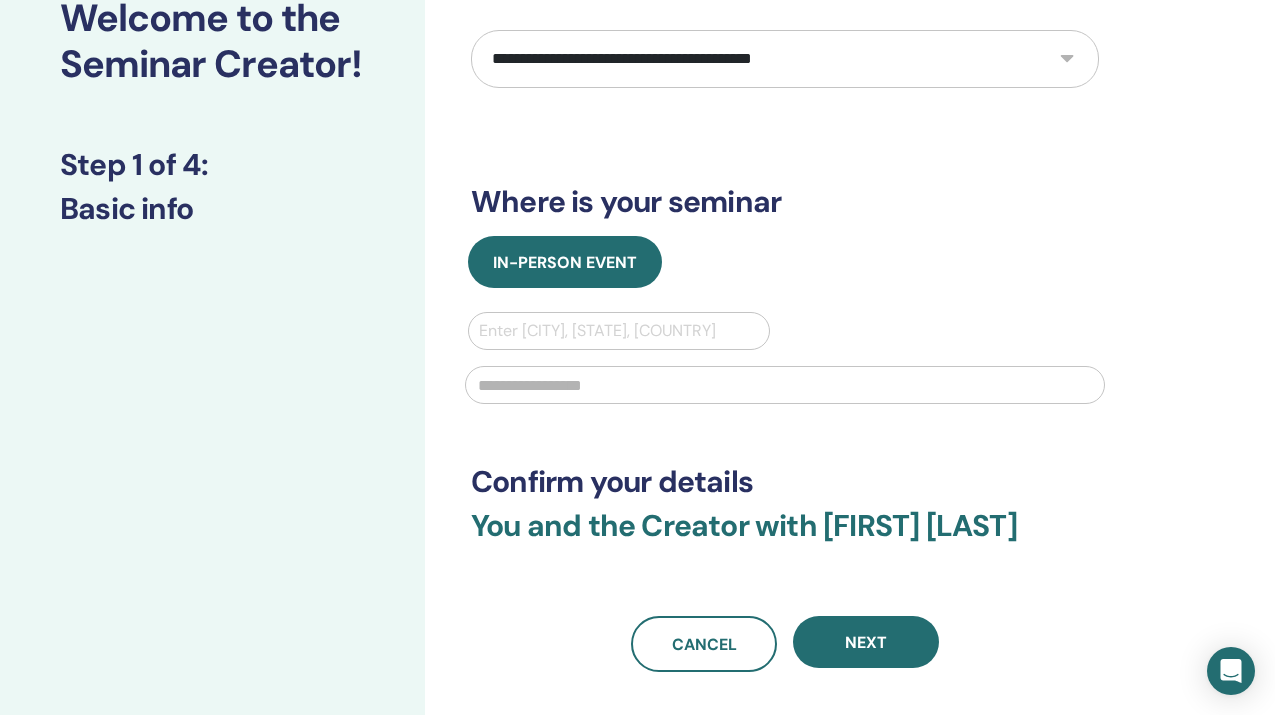 scroll, scrollTop: 152, scrollLeft: 0, axis: vertical 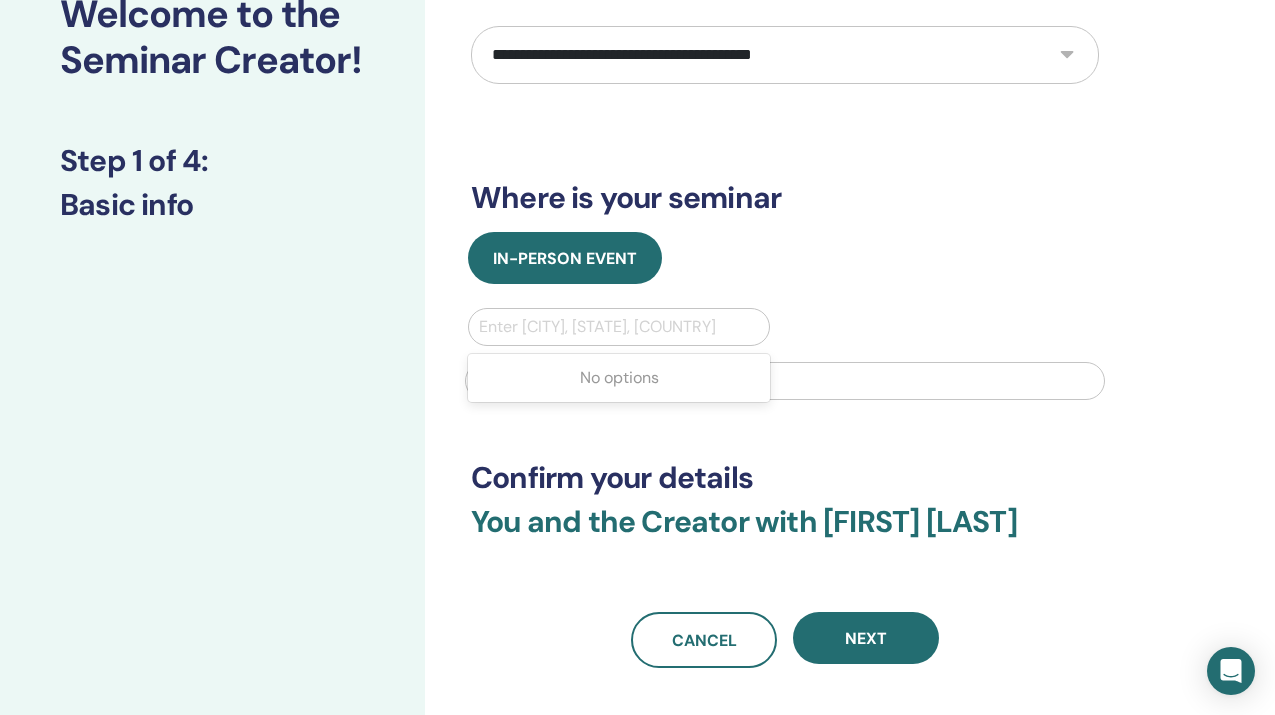 click at bounding box center [619, 327] 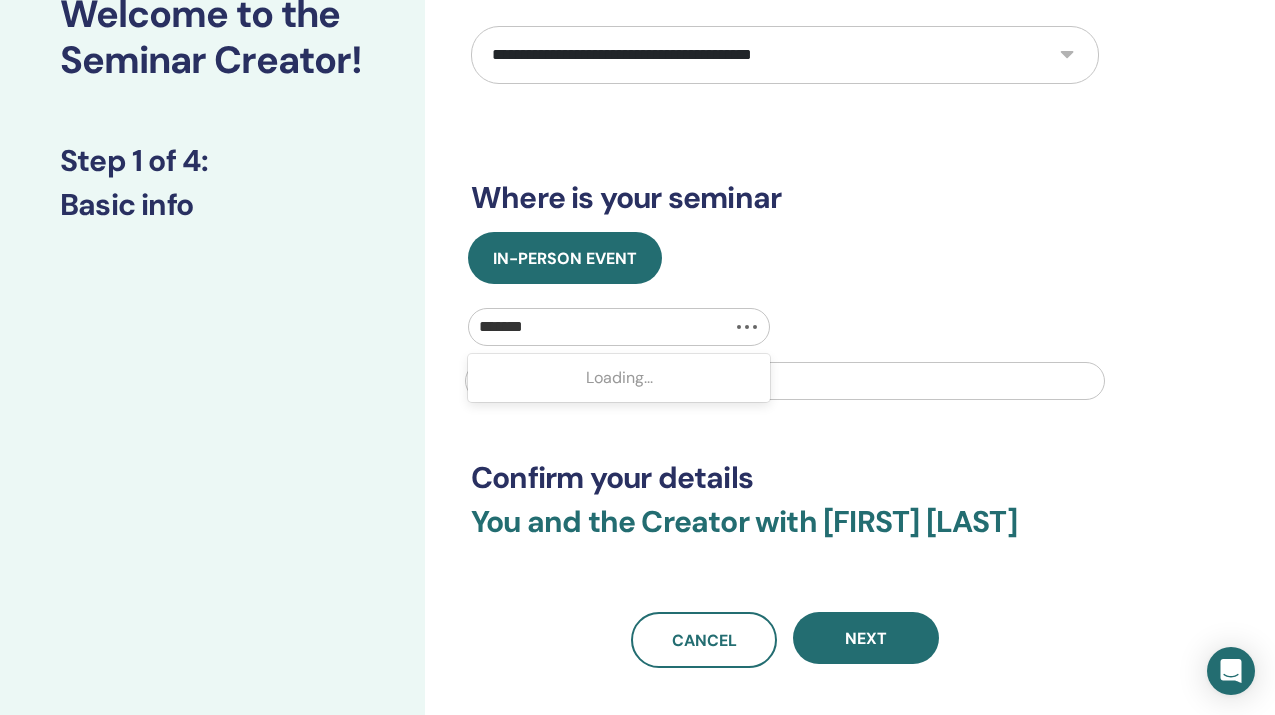 type on "********" 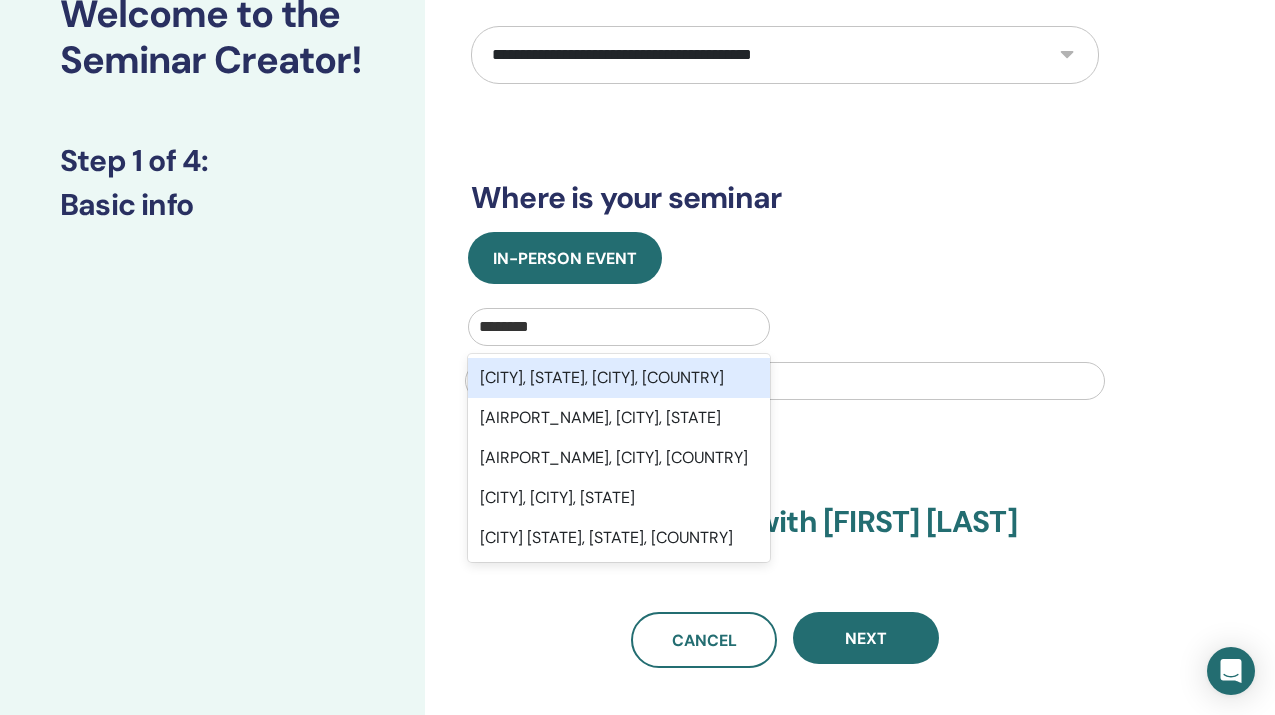 click on "Shanghai, Shanghai Municipality, Shanghai, CHN" at bounding box center (619, 378) 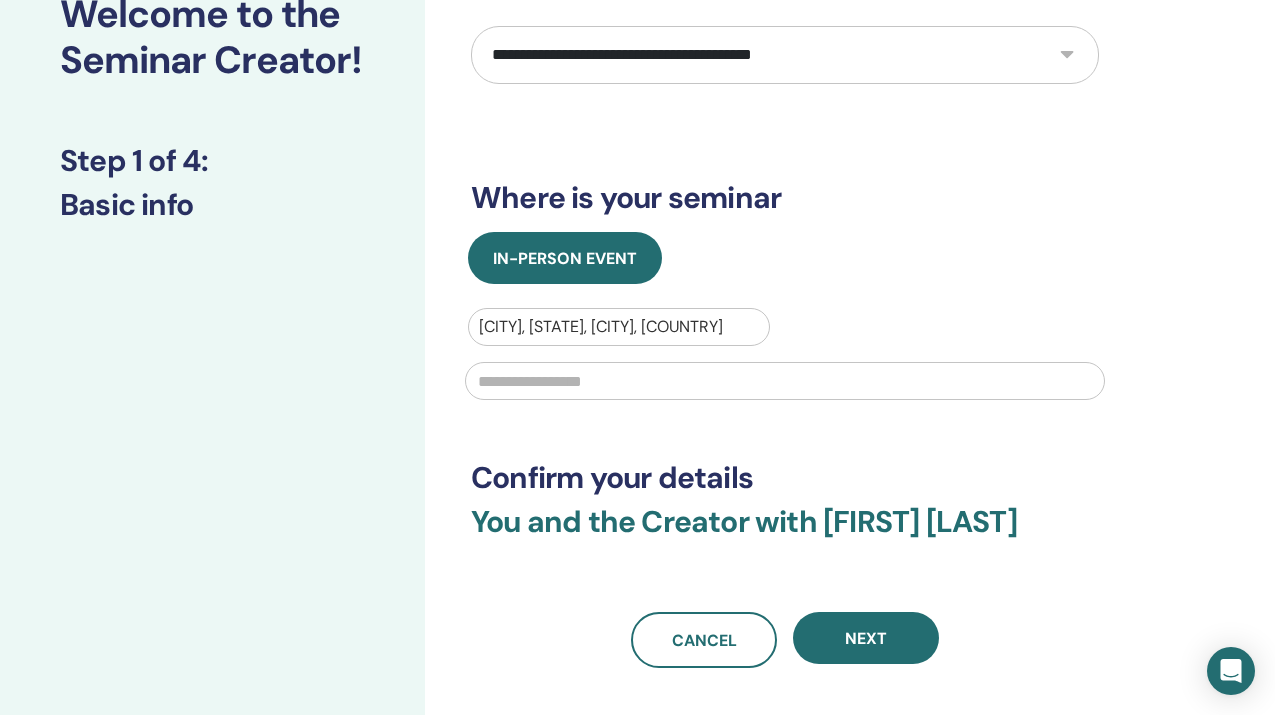 click at bounding box center (785, 381) 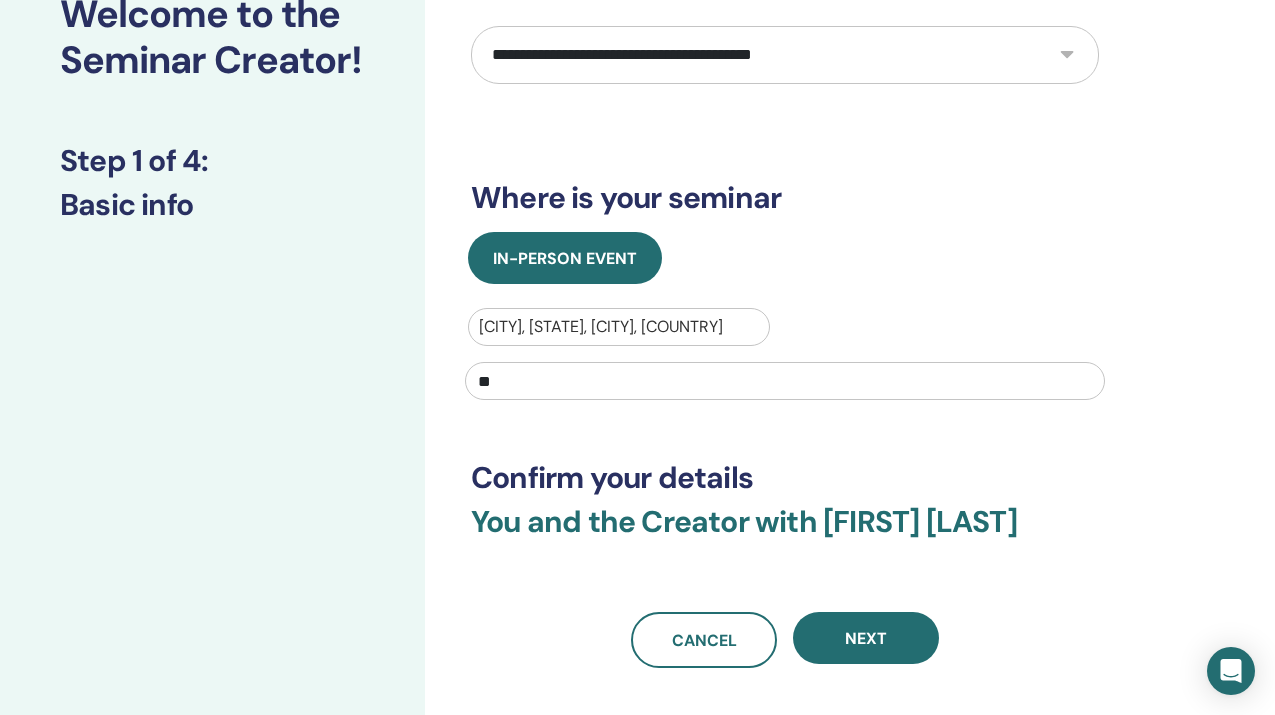 type on "*" 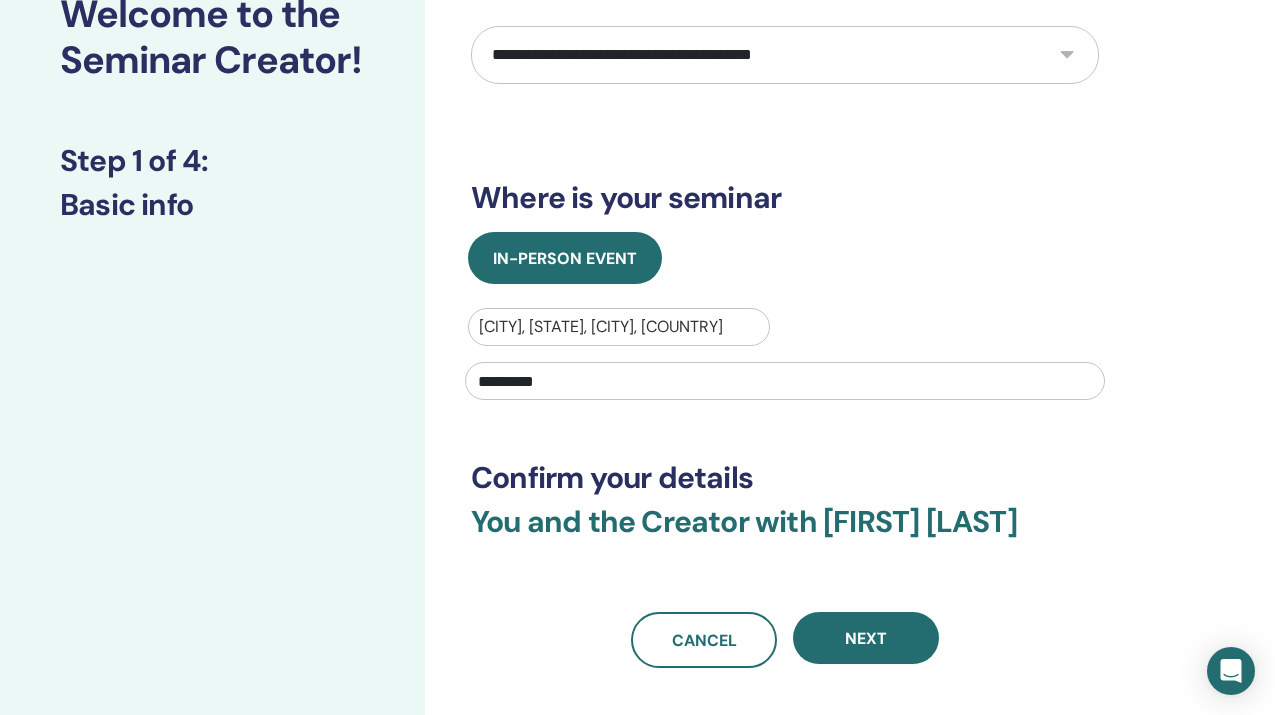 click on "********" at bounding box center [785, 381] 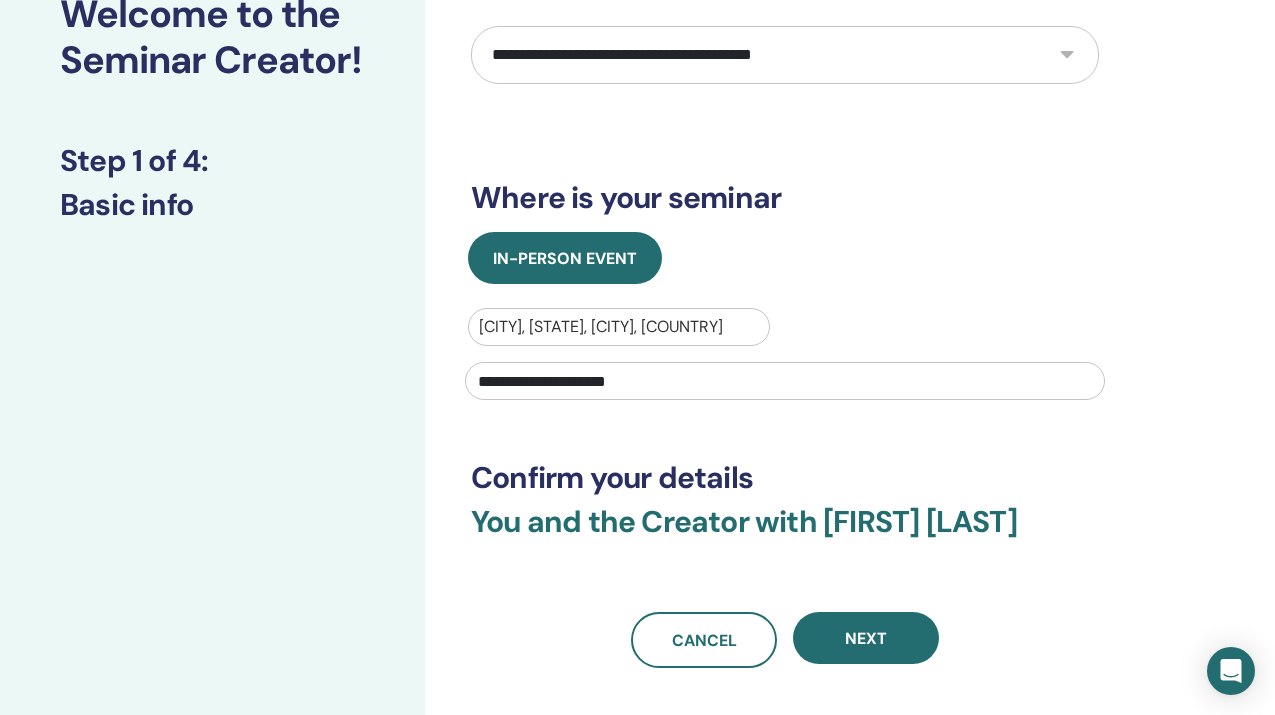 type on "**********" 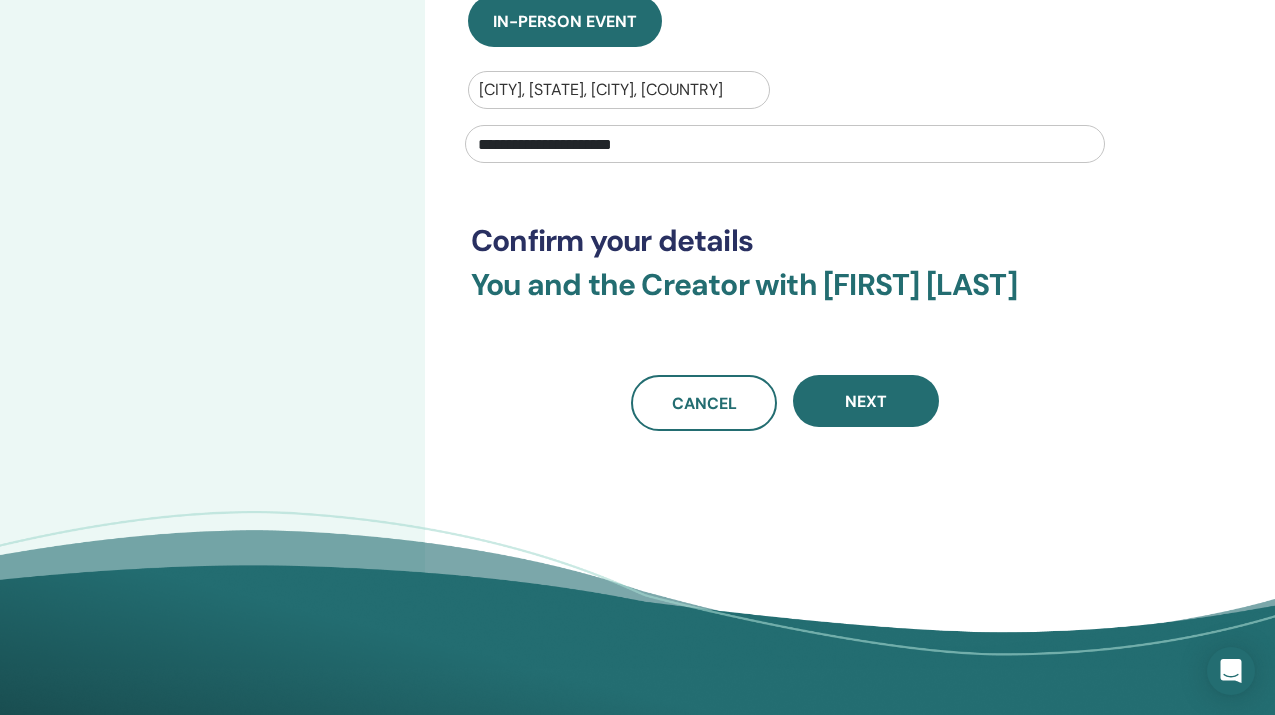 scroll, scrollTop: 392, scrollLeft: 0, axis: vertical 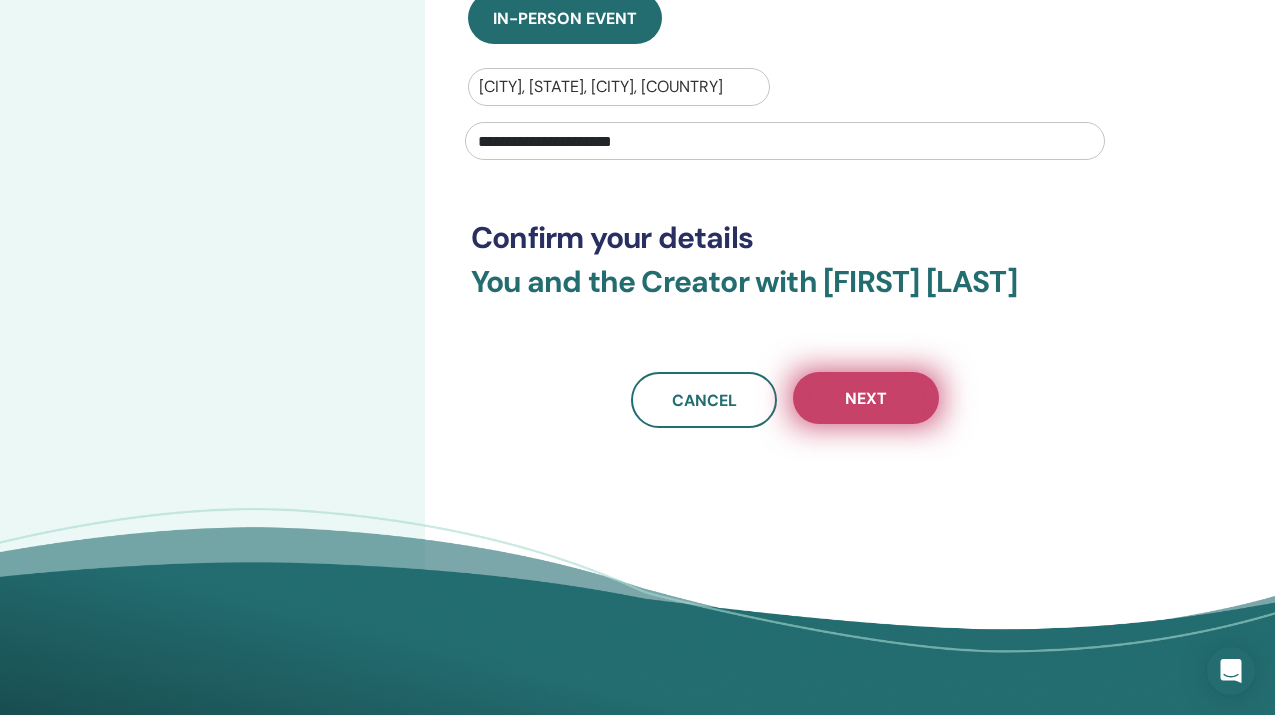 click on "Next" at bounding box center (866, 398) 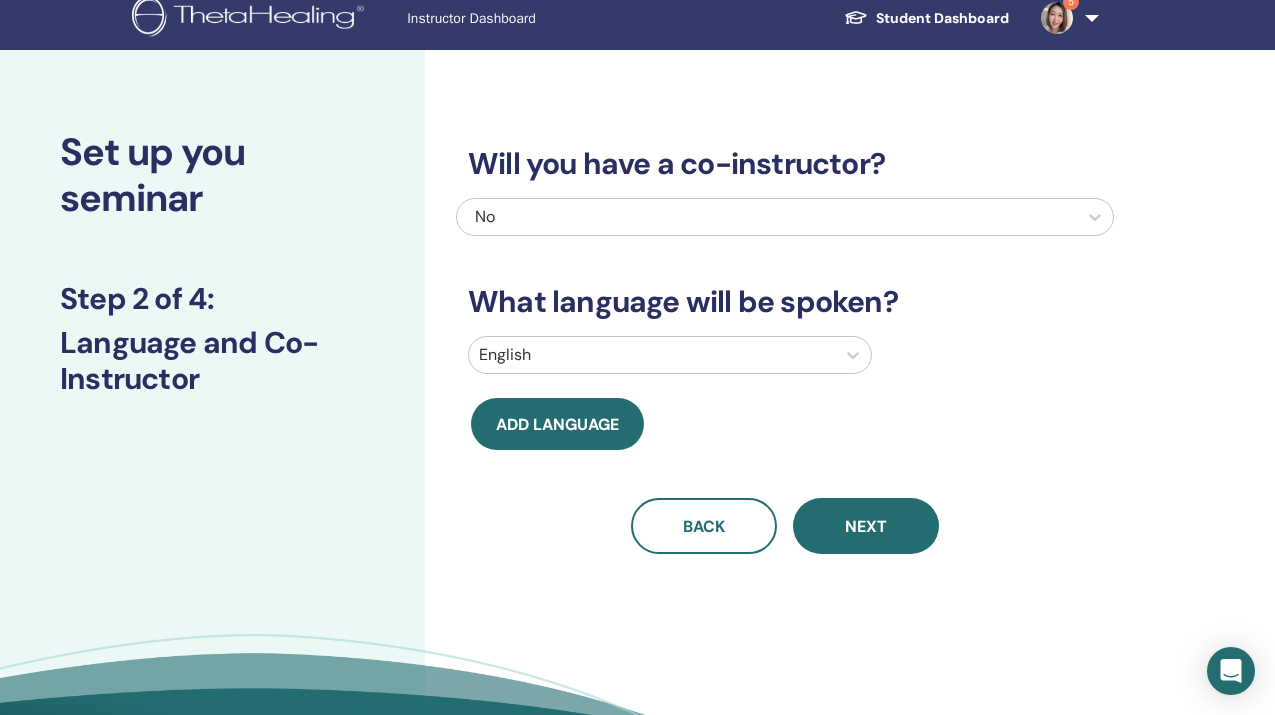 scroll, scrollTop: 0, scrollLeft: 0, axis: both 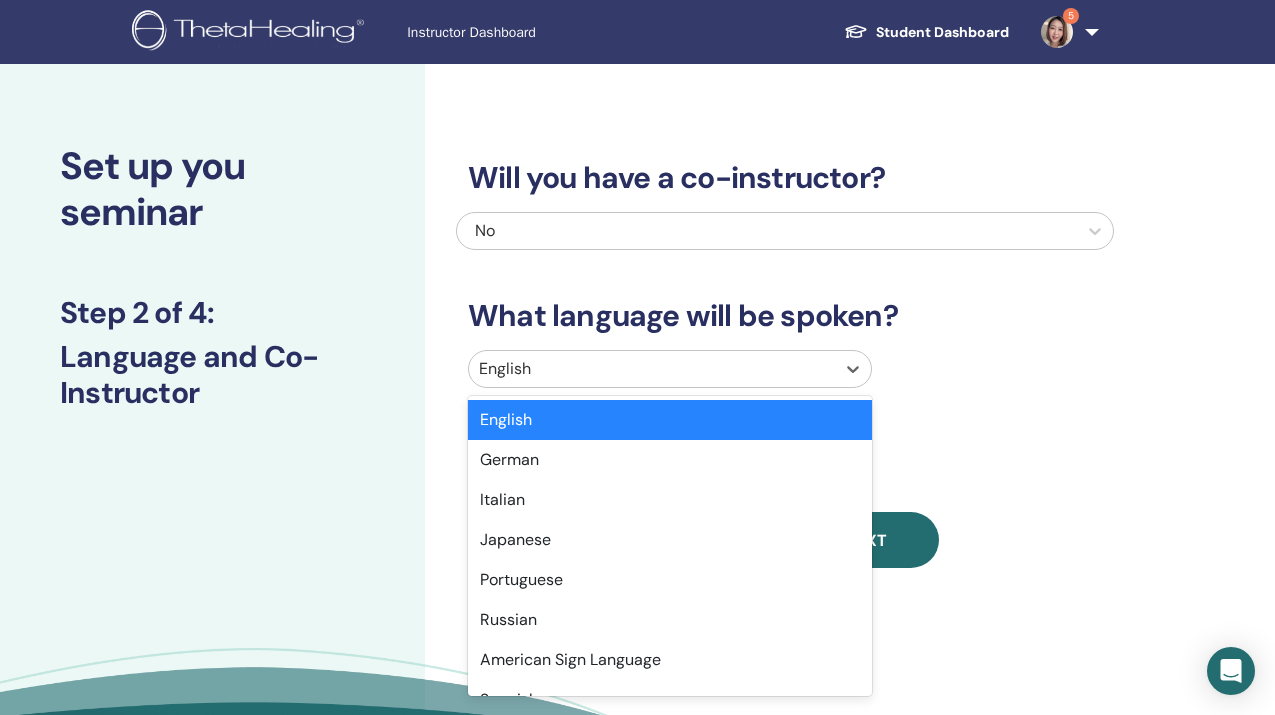 click at bounding box center (652, 369) 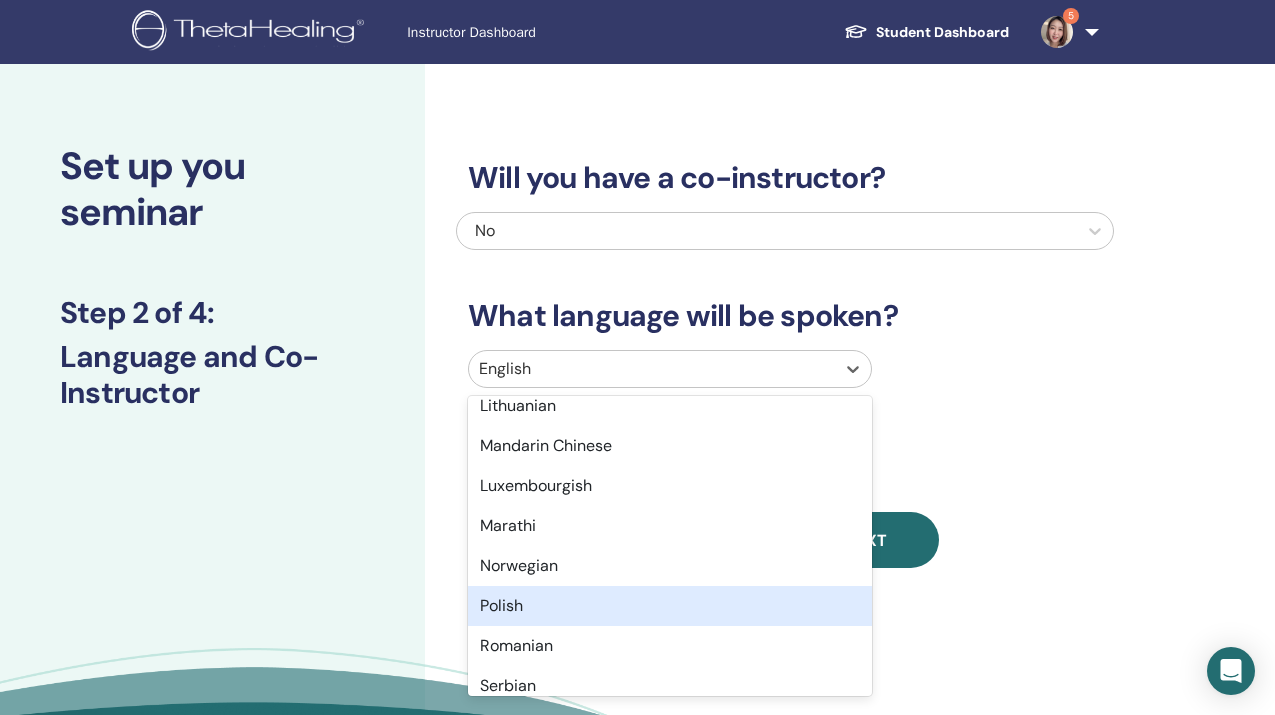 scroll, scrollTop: 1171, scrollLeft: 0, axis: vertical 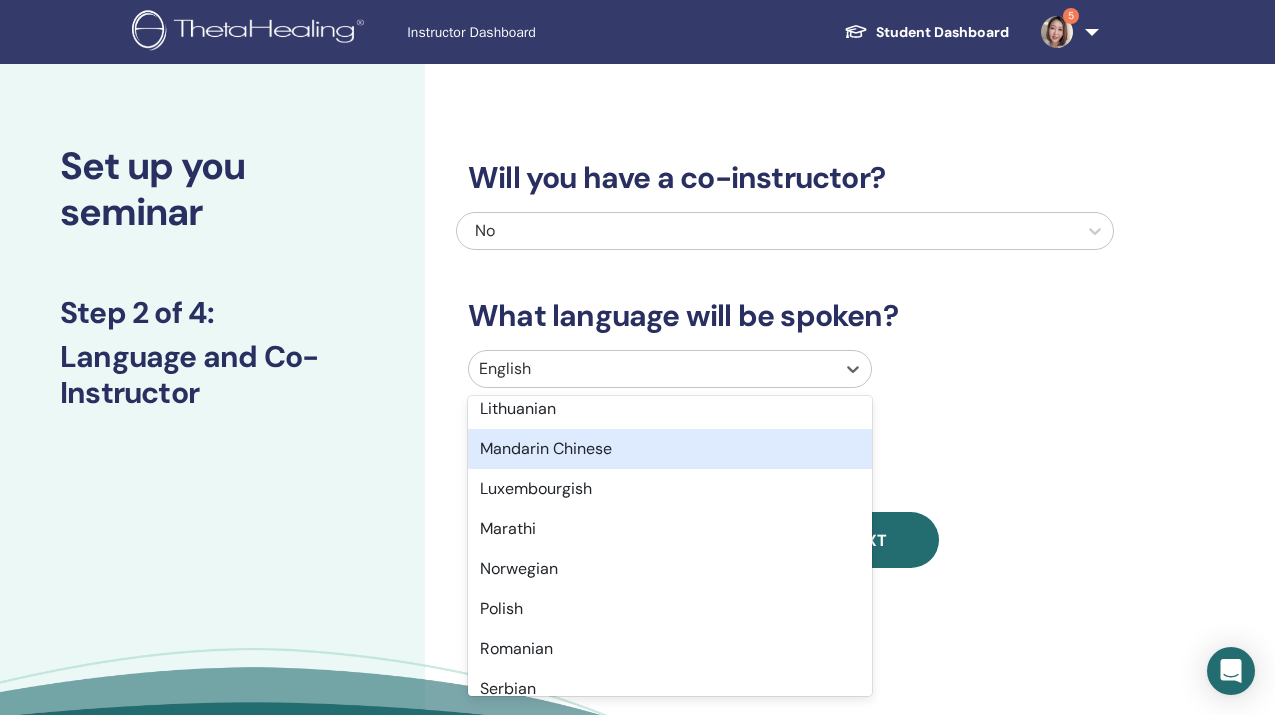 click on "Mandarin Chinese" at bounding box center (670, 449) 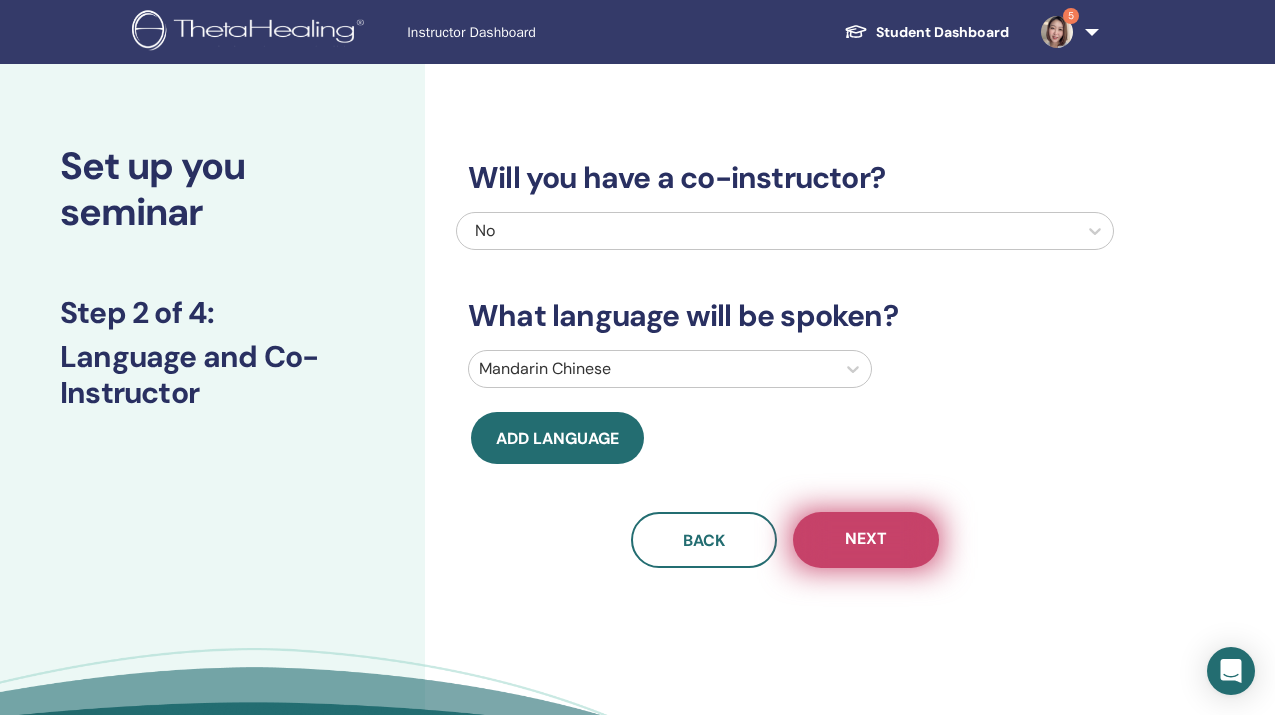 click on "Next" at bounding box center [866, 540] 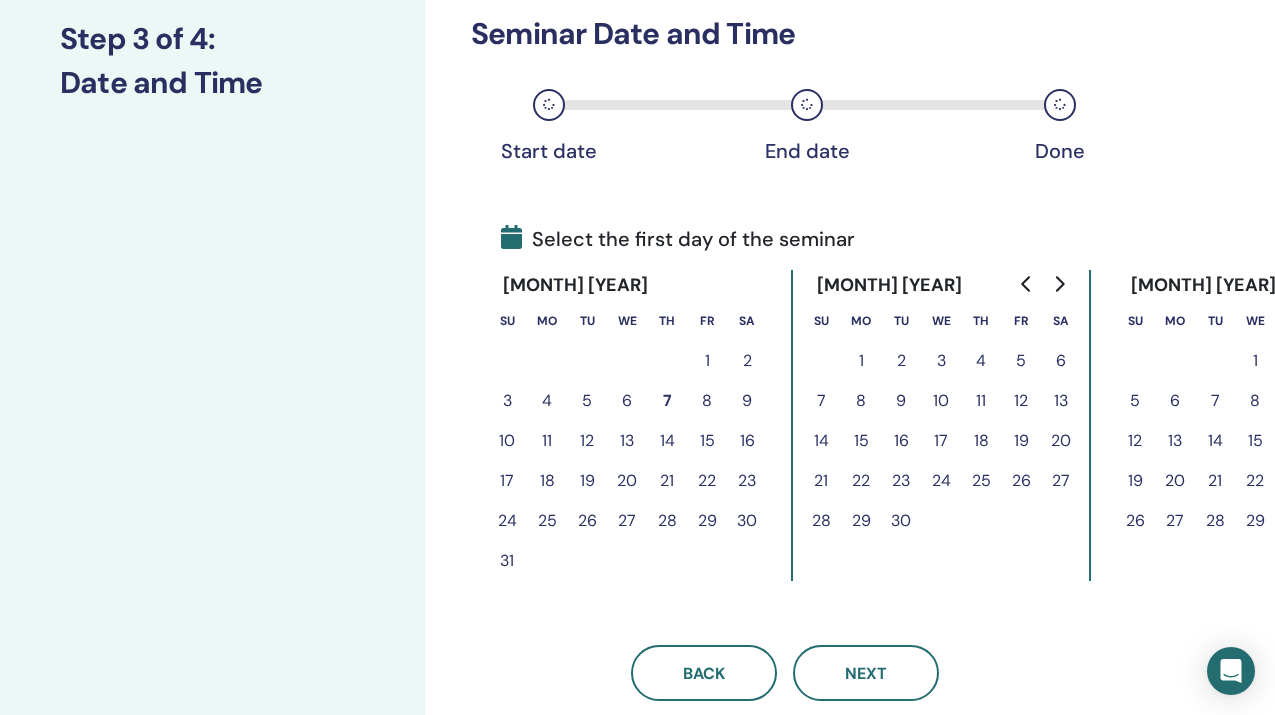 scroll, scrollTop: 281, scrollLeft: 0, axis: vertical 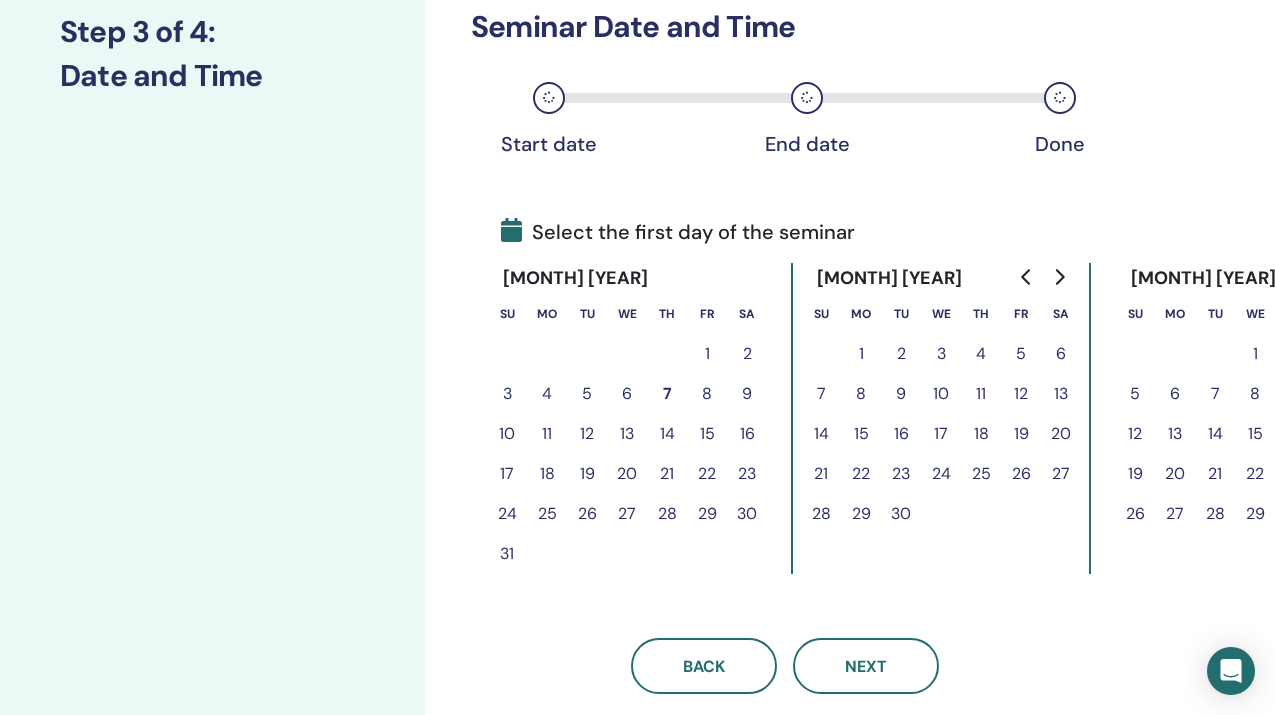 click on "9" at bounding box center [747, 394] 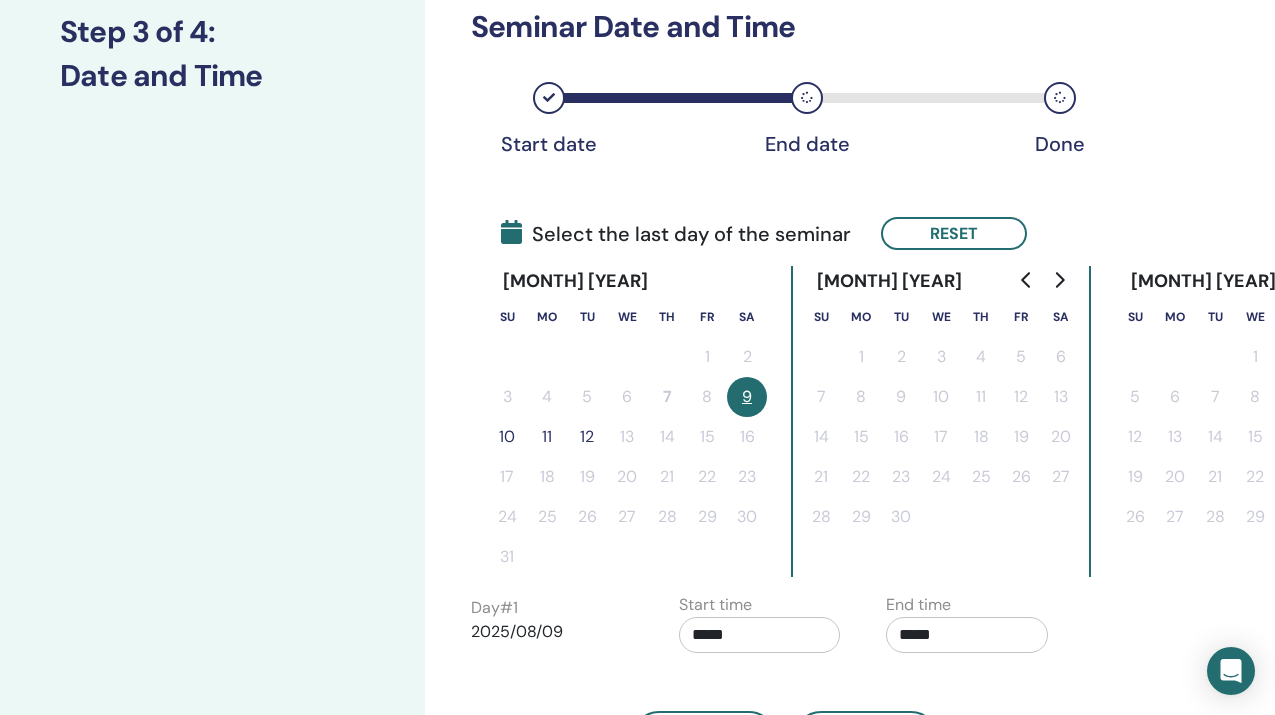 click on "10" at bounding box center [507, 437] 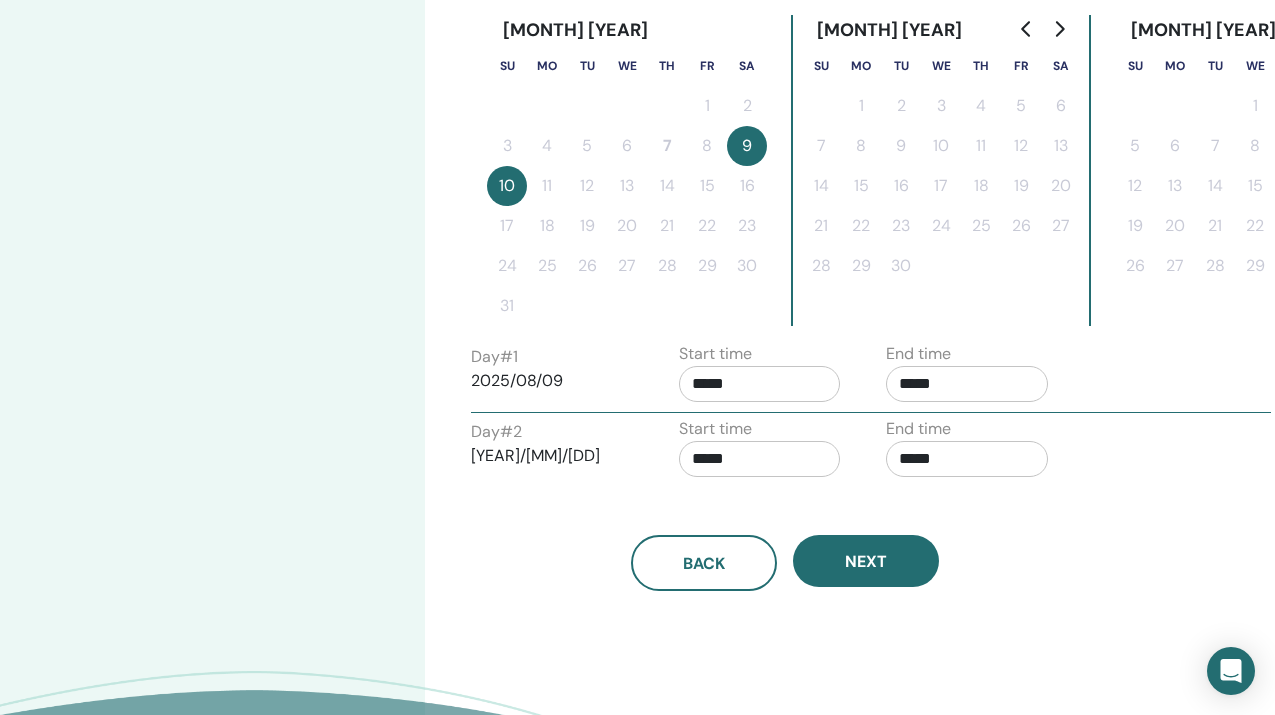 scroll, scrollTop: 556, scrollLeft: 0, axis: vertical 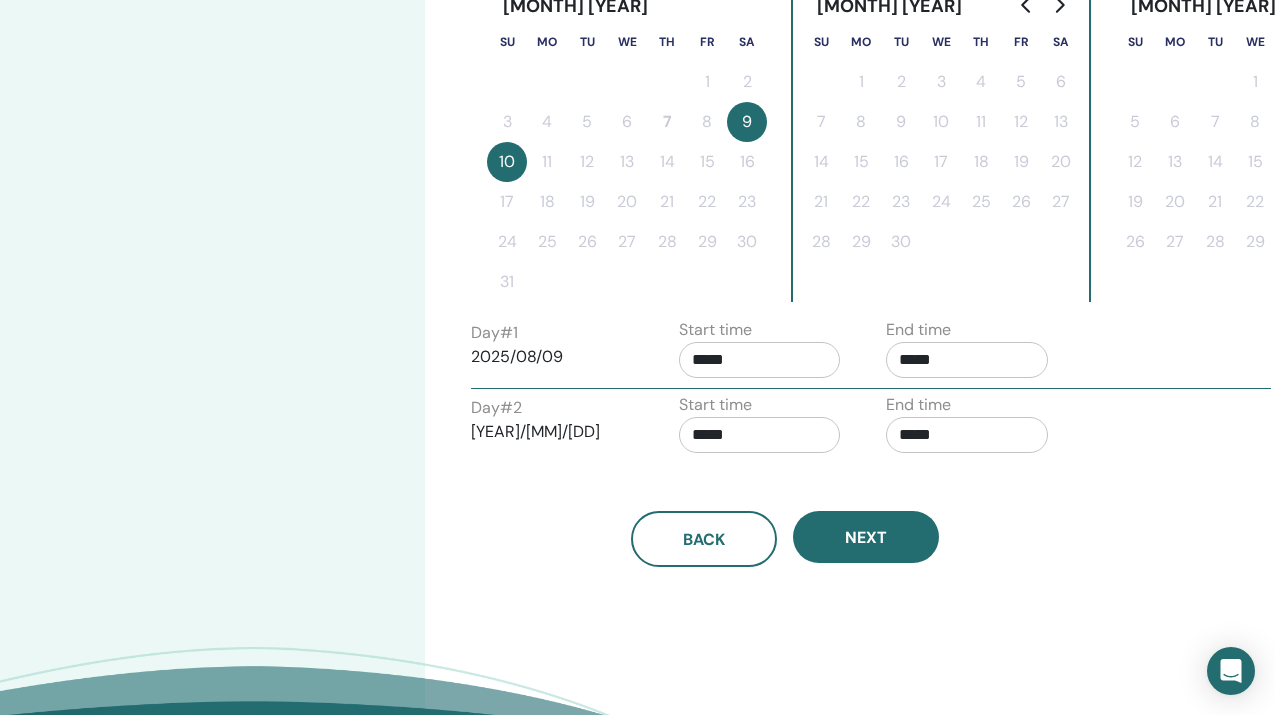 click on "*****" at bounding box center [760, 360] 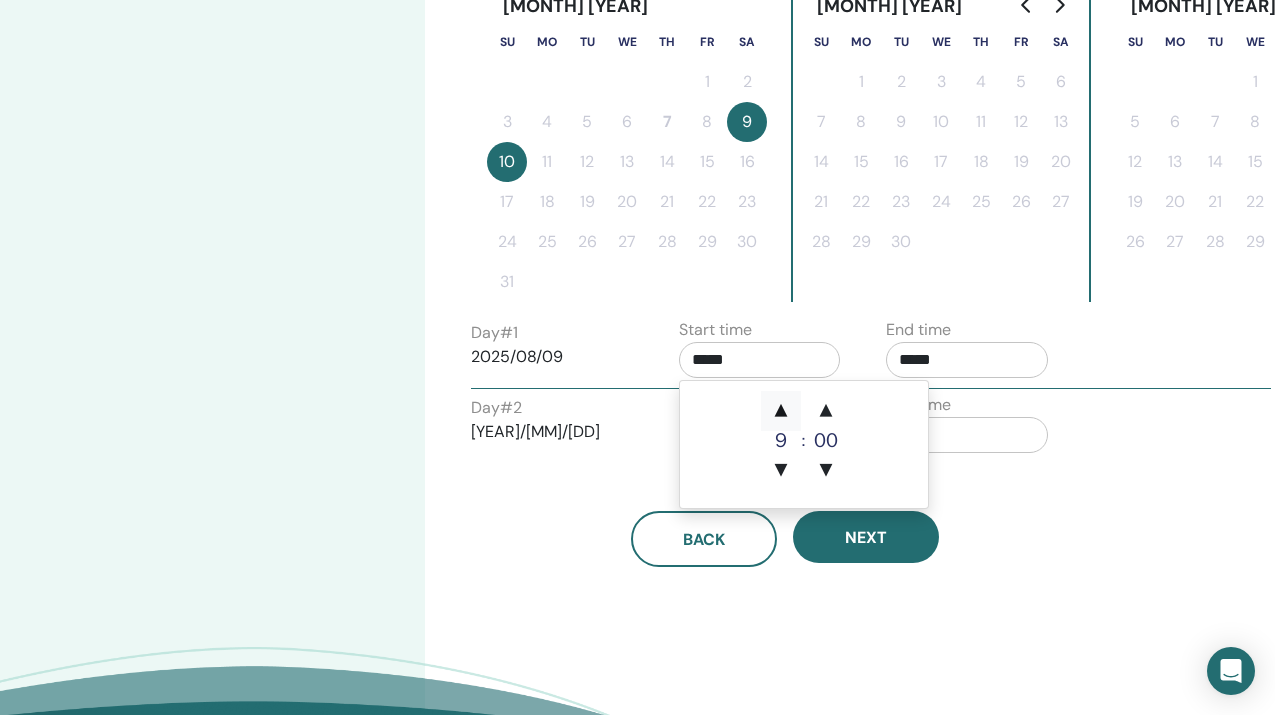 click on "▲" at bounding box center (781, 411) 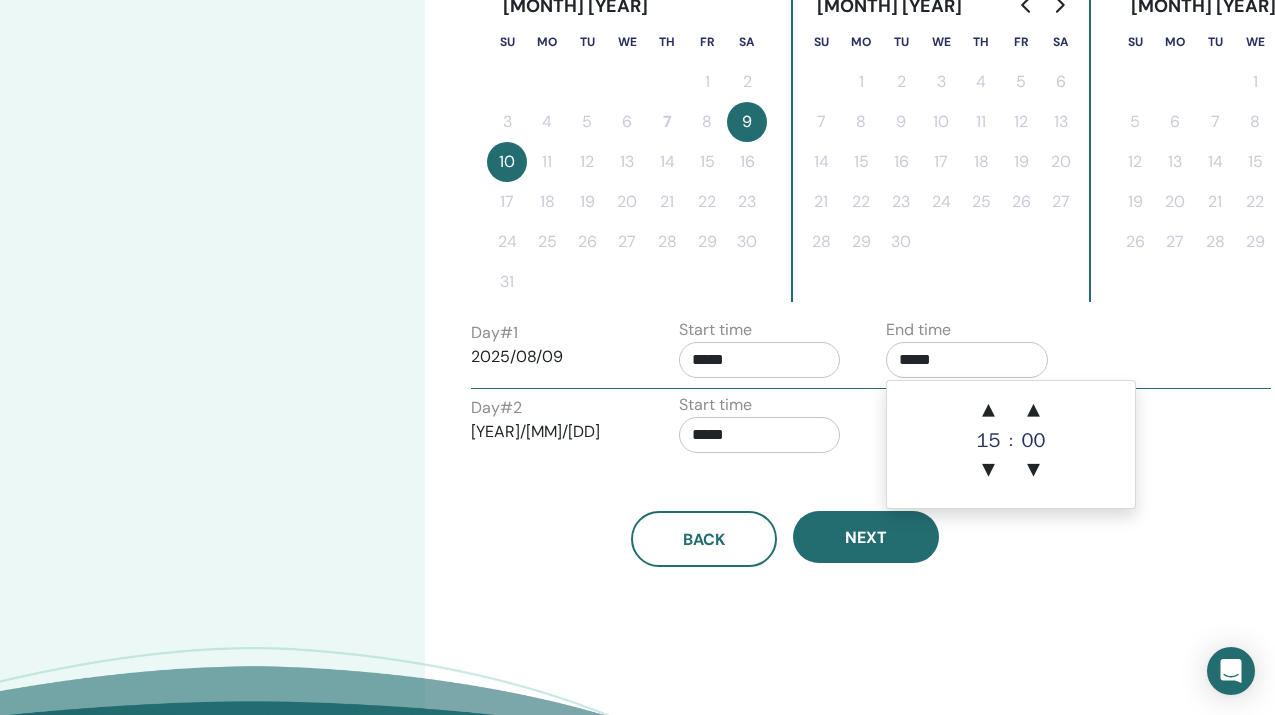 click on "*****" at bounding box center (967, 360) 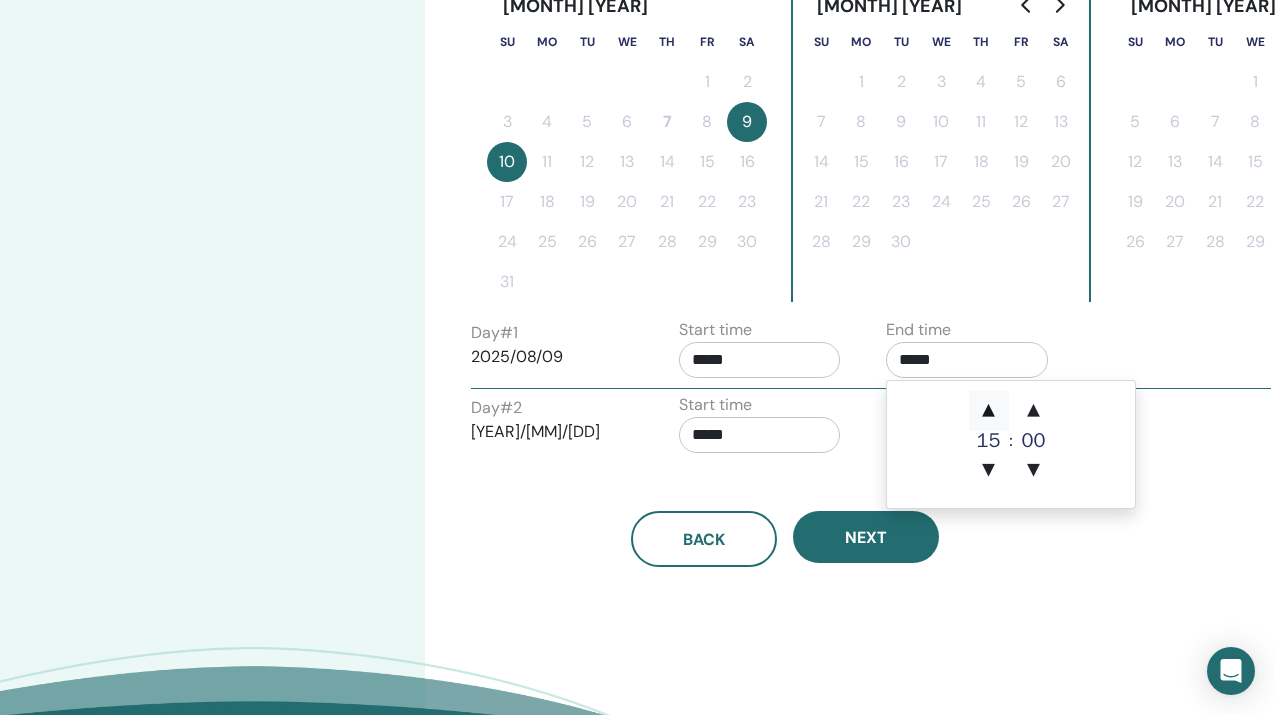 click on "▲" at bounding box center (989, 411) 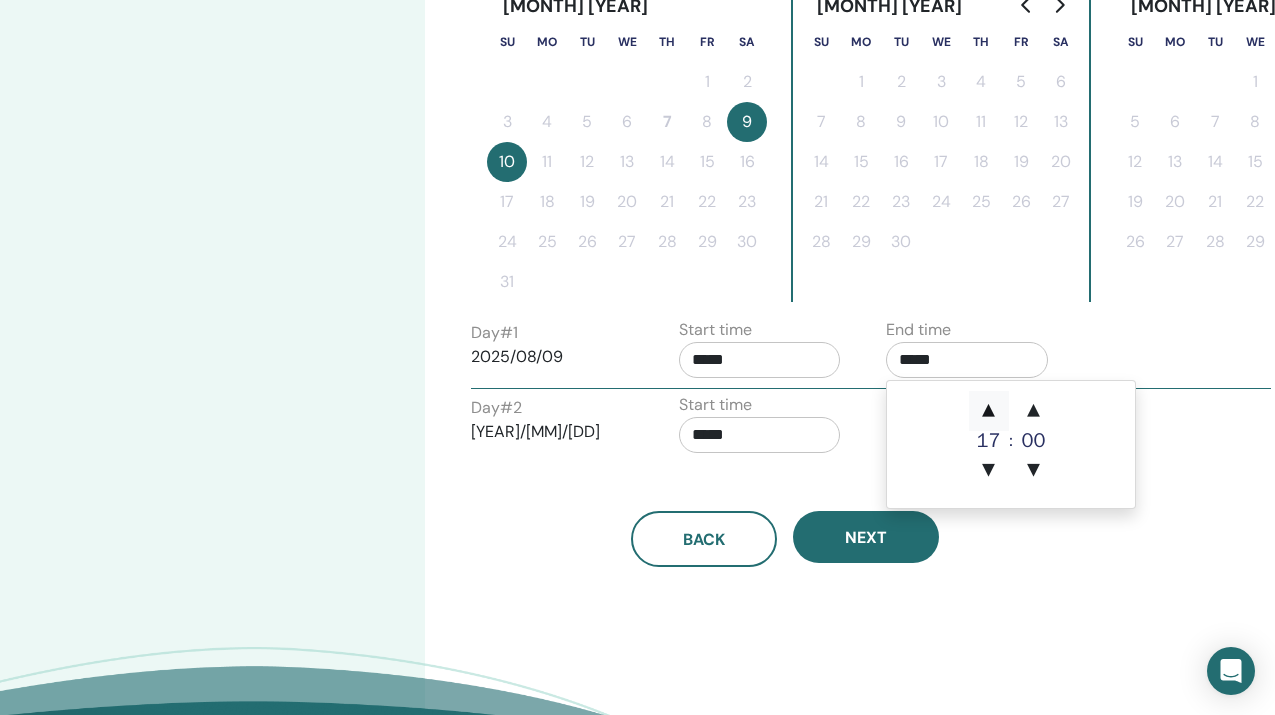 click on "▲" at bounding box center [989, 411] 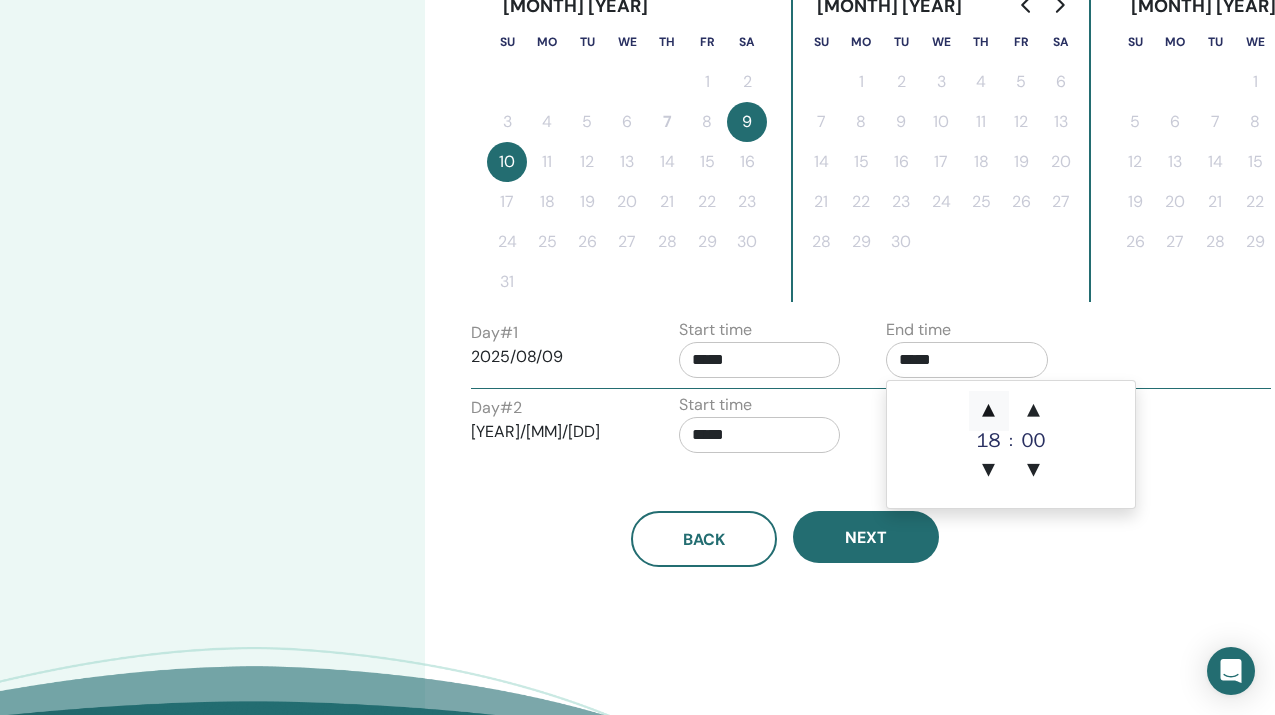 click on "▲" at bounding box center (989, 411) 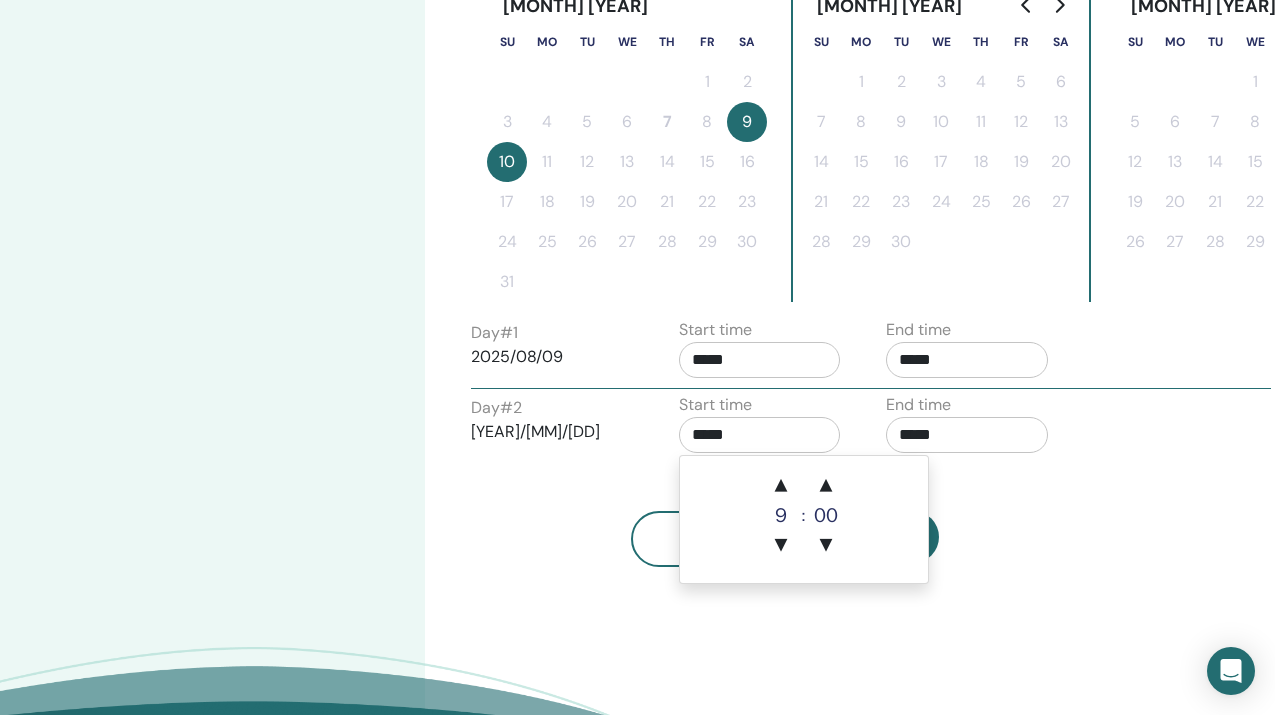 click on "*****" at bounding box center [760, 435] 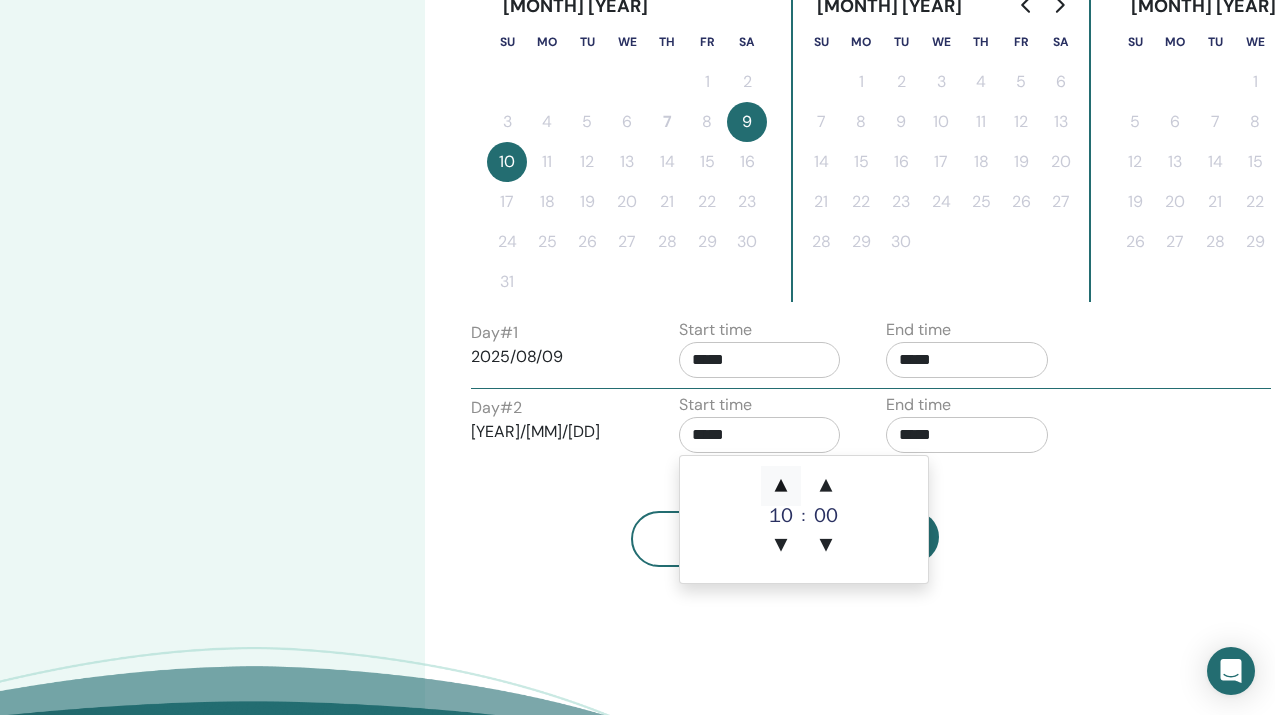 click on "▲" at bounding box center (781, 486) 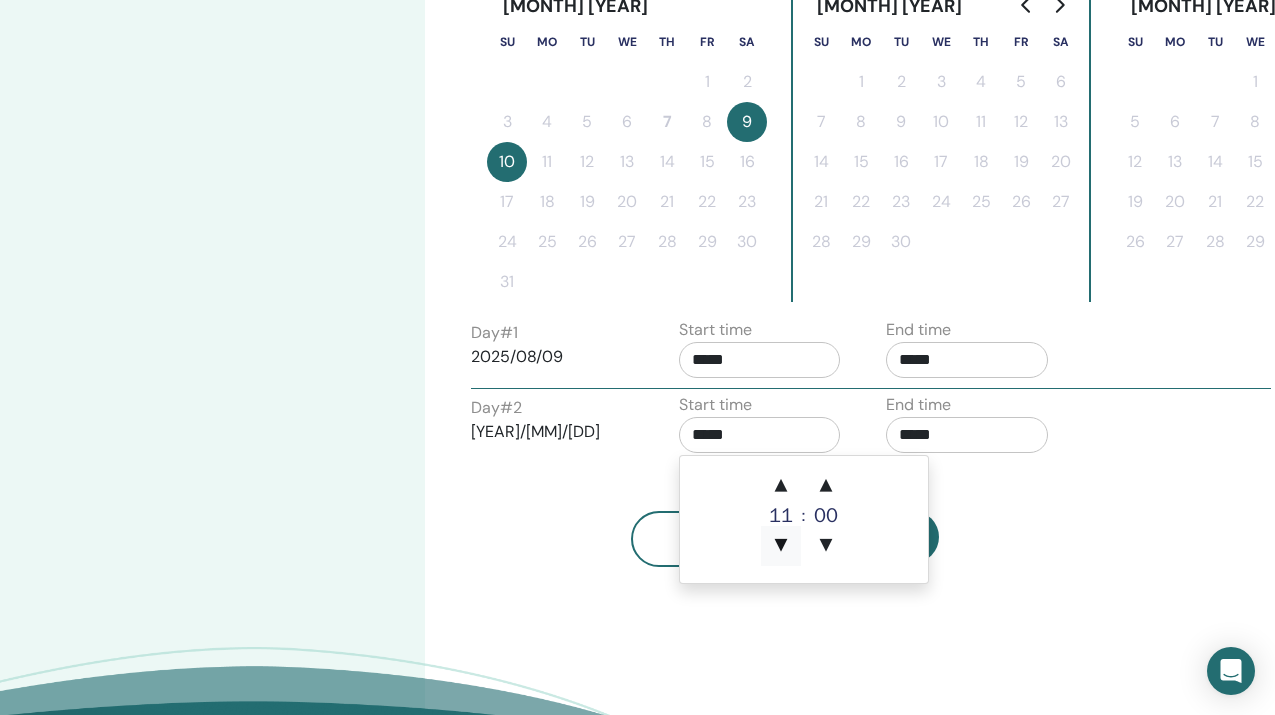 click on "▼" at bounding box center [781, 546] 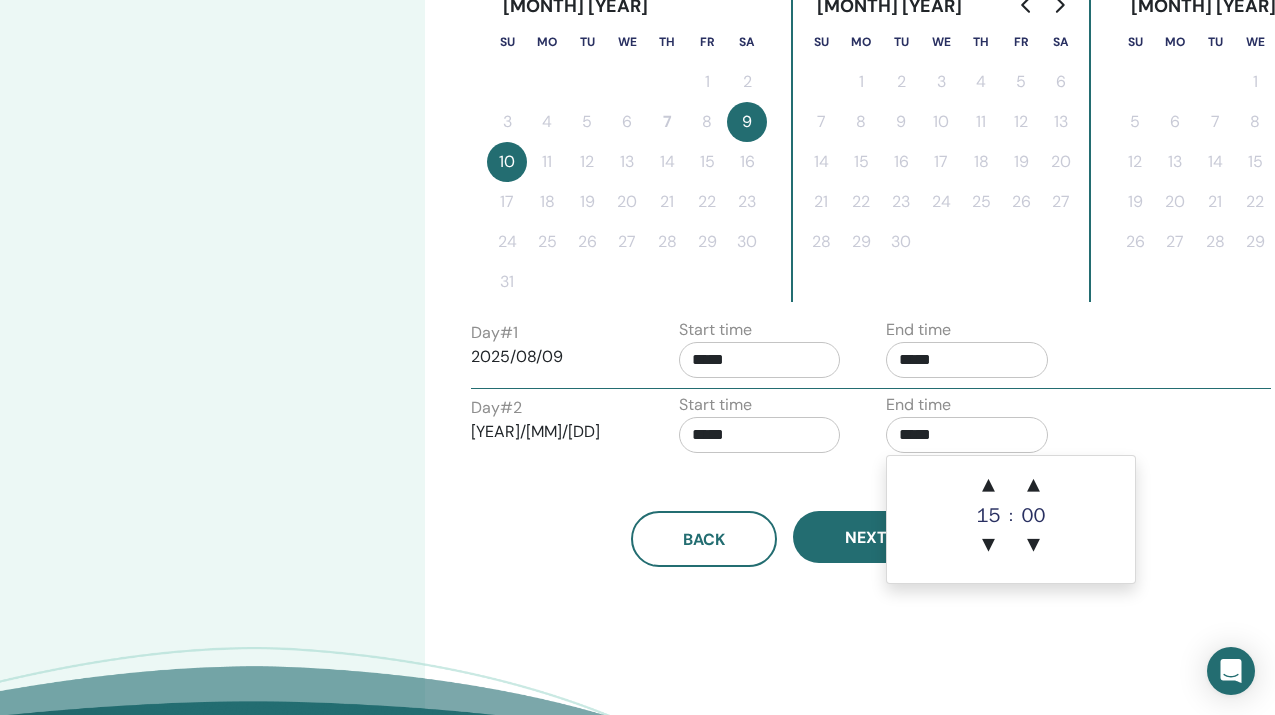 click on "*****" at bounding box center [967, 435] 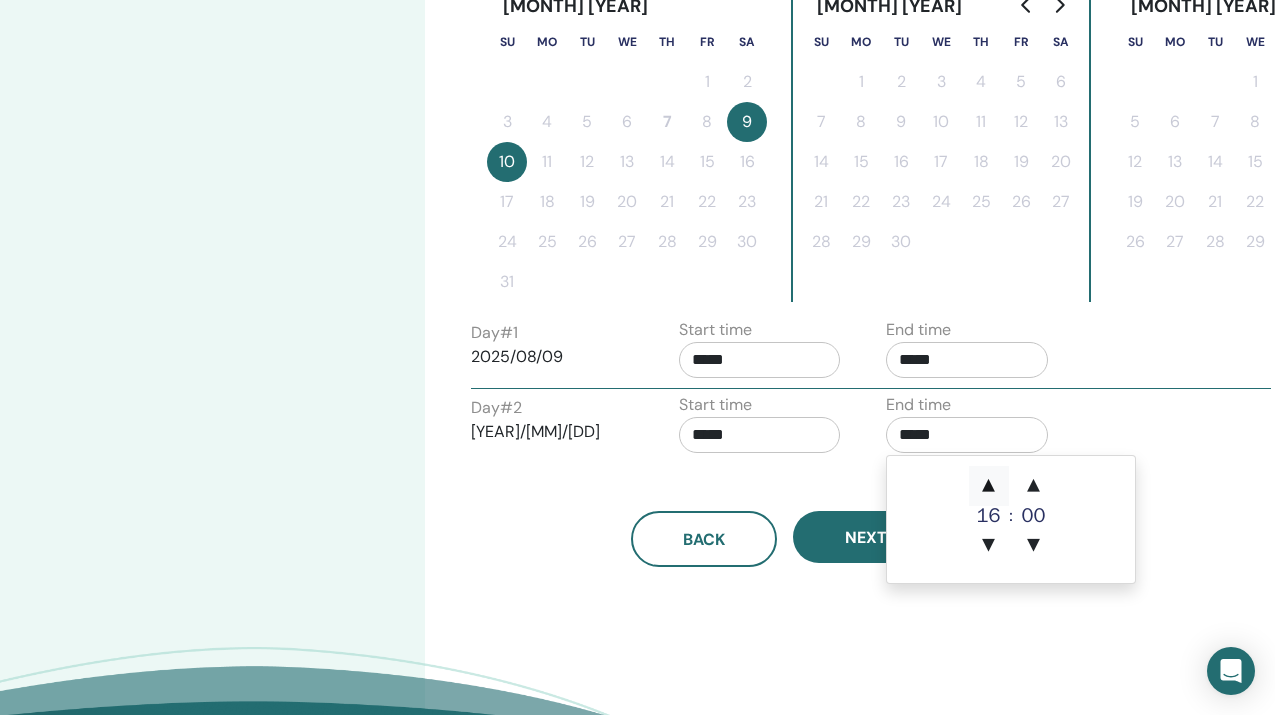 click on "▲" at bounding box center (989, 486) 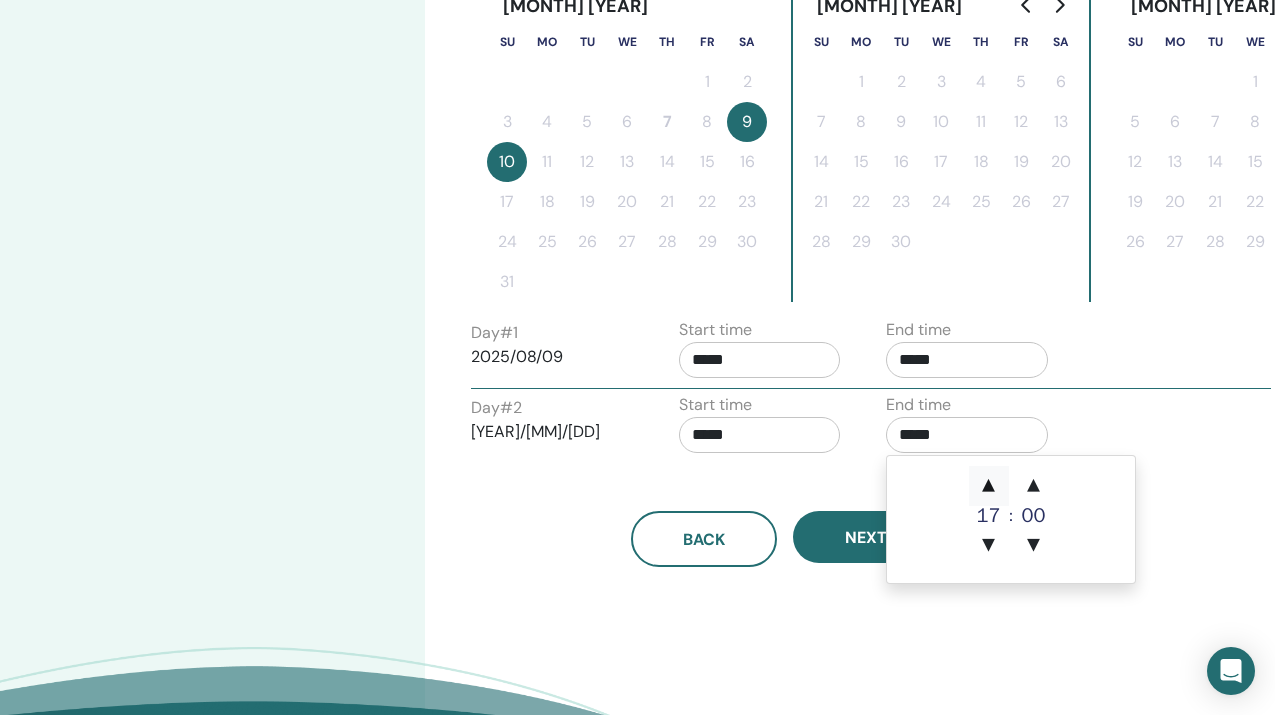 click on "▲" at bounding box center [989, 486] 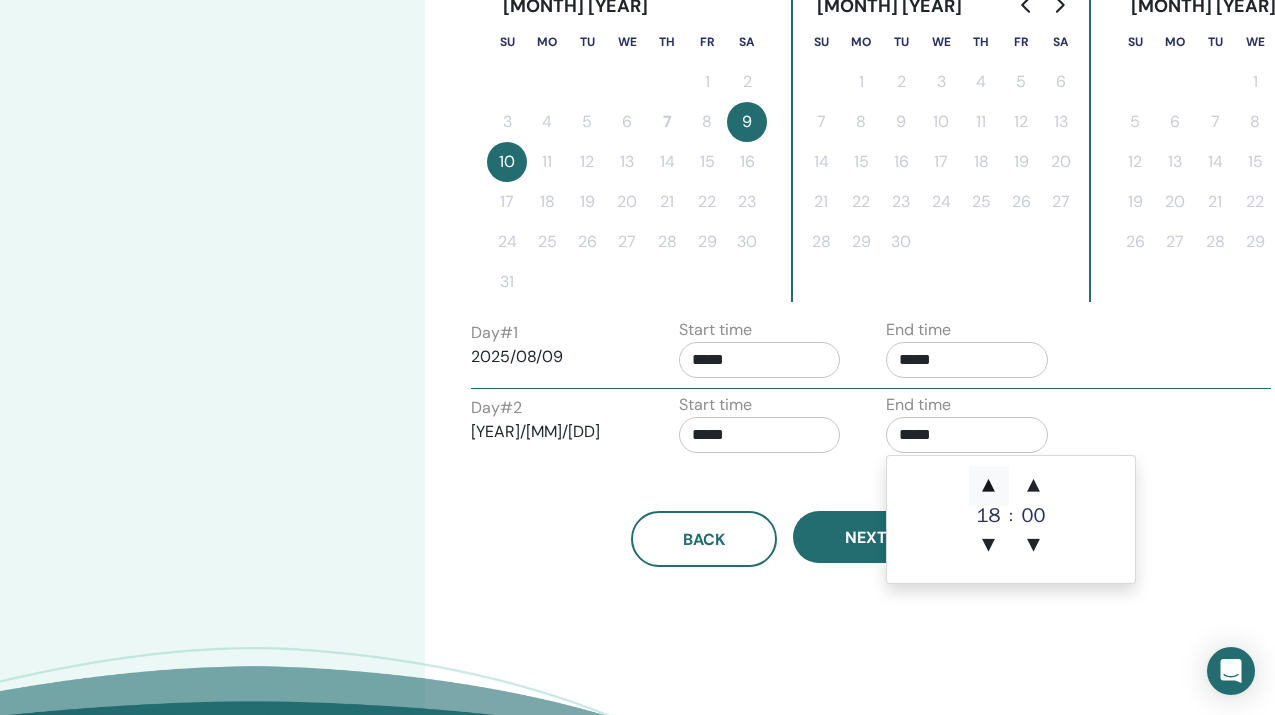 click on "▲" at bounding box center [989, 486] 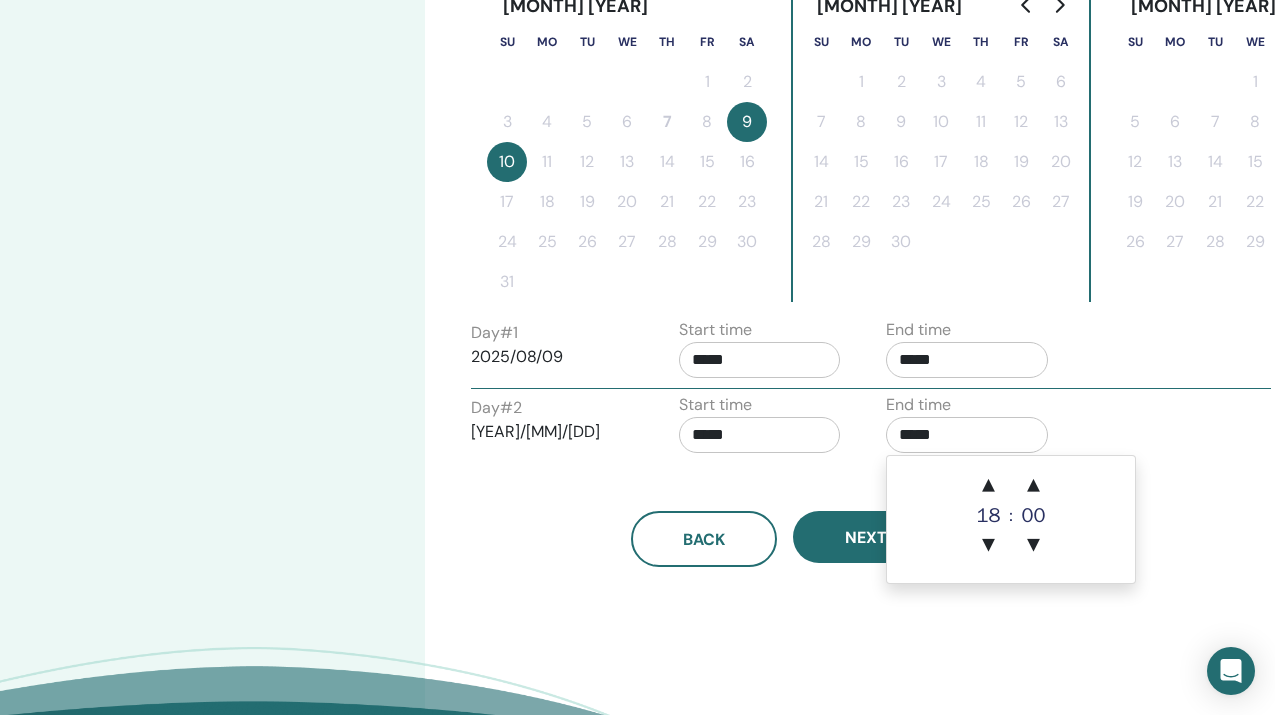 click on "Subscribe to Our Newsletter
Receive regular ThetaHealing updates!
Theta Healing
What is ThetaHealing" at bounding box center [637, 978] 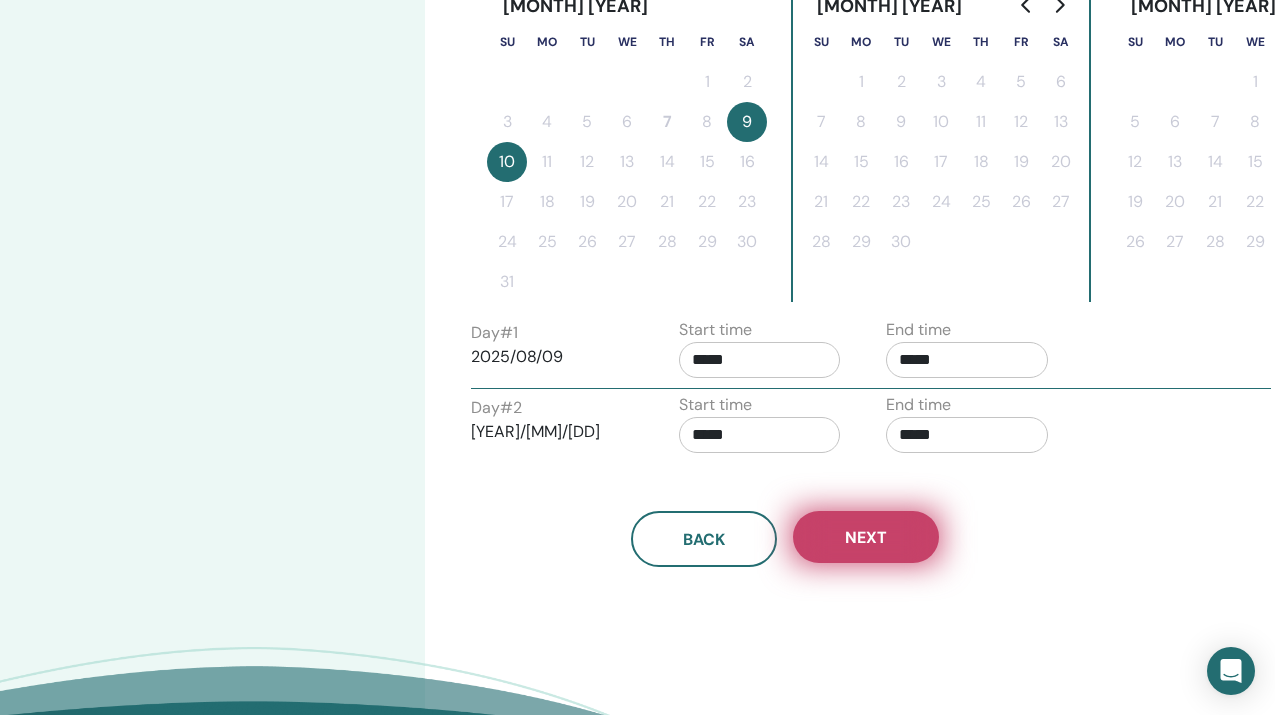 click on "Next" at bounding box center [866, 537] 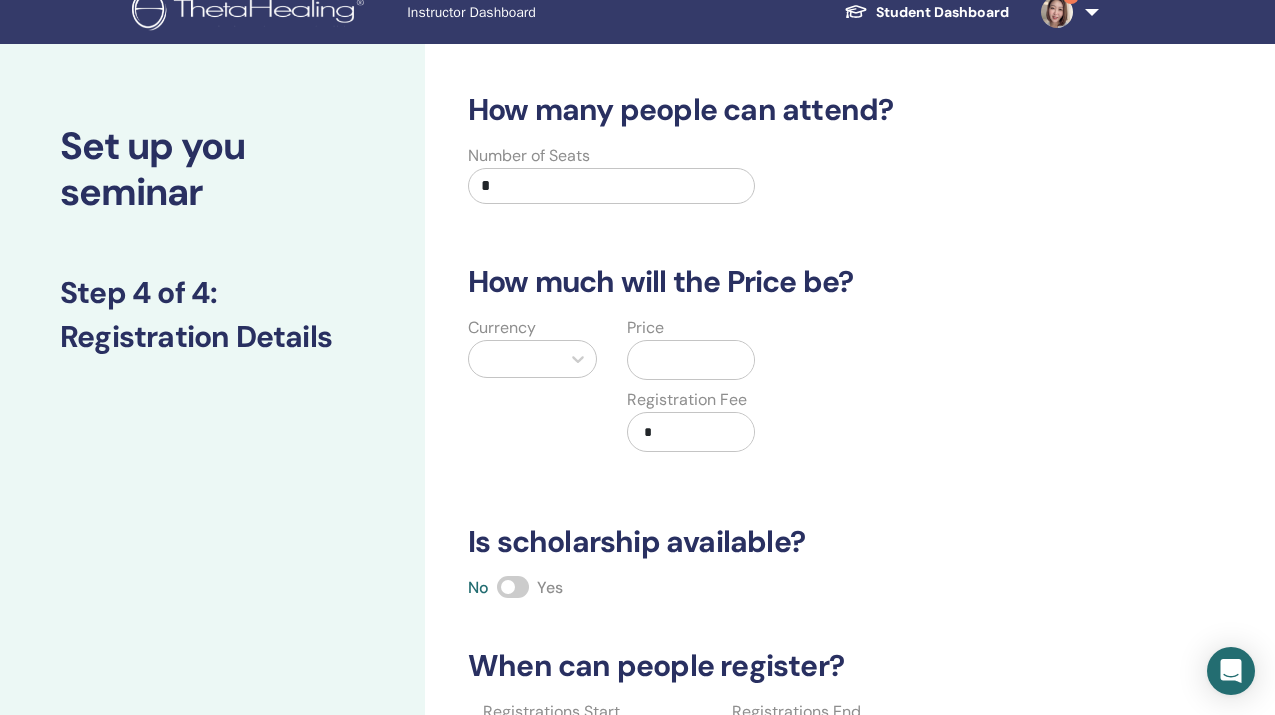 scroll, scrollTop: 0, scrollLeft: 0, axis: both 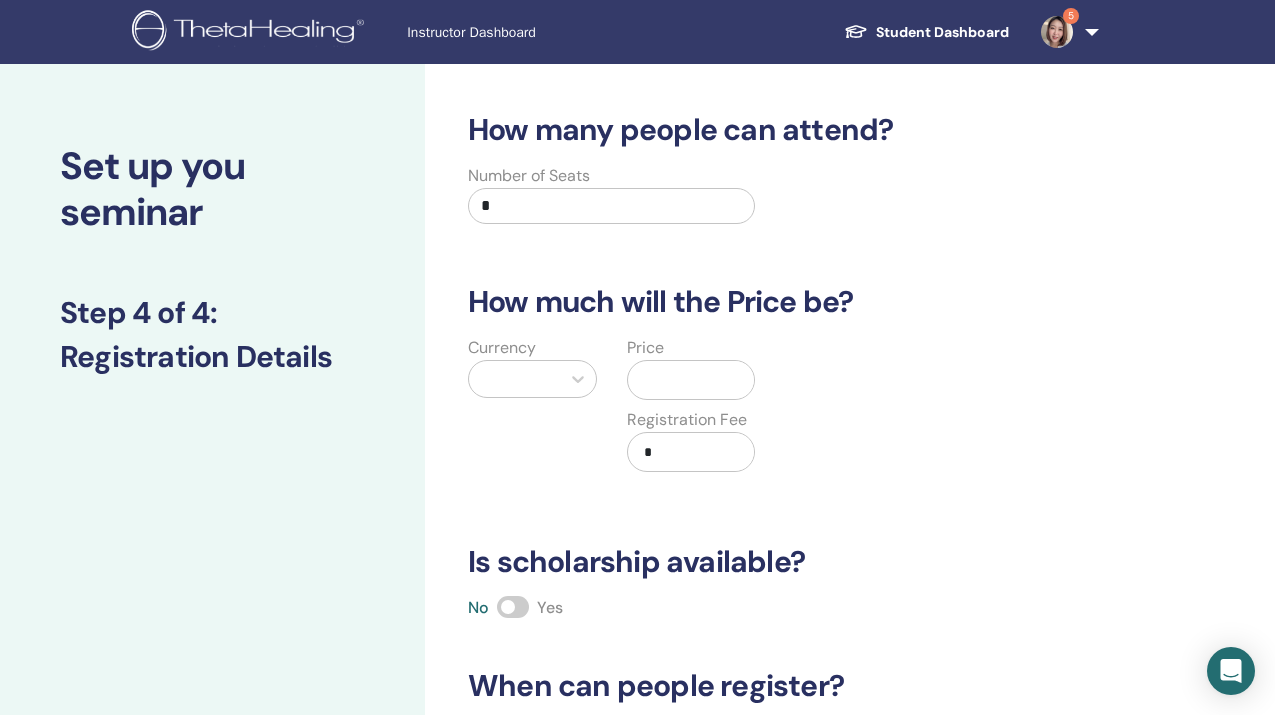 click on "*" at bounding box center [611, 206] 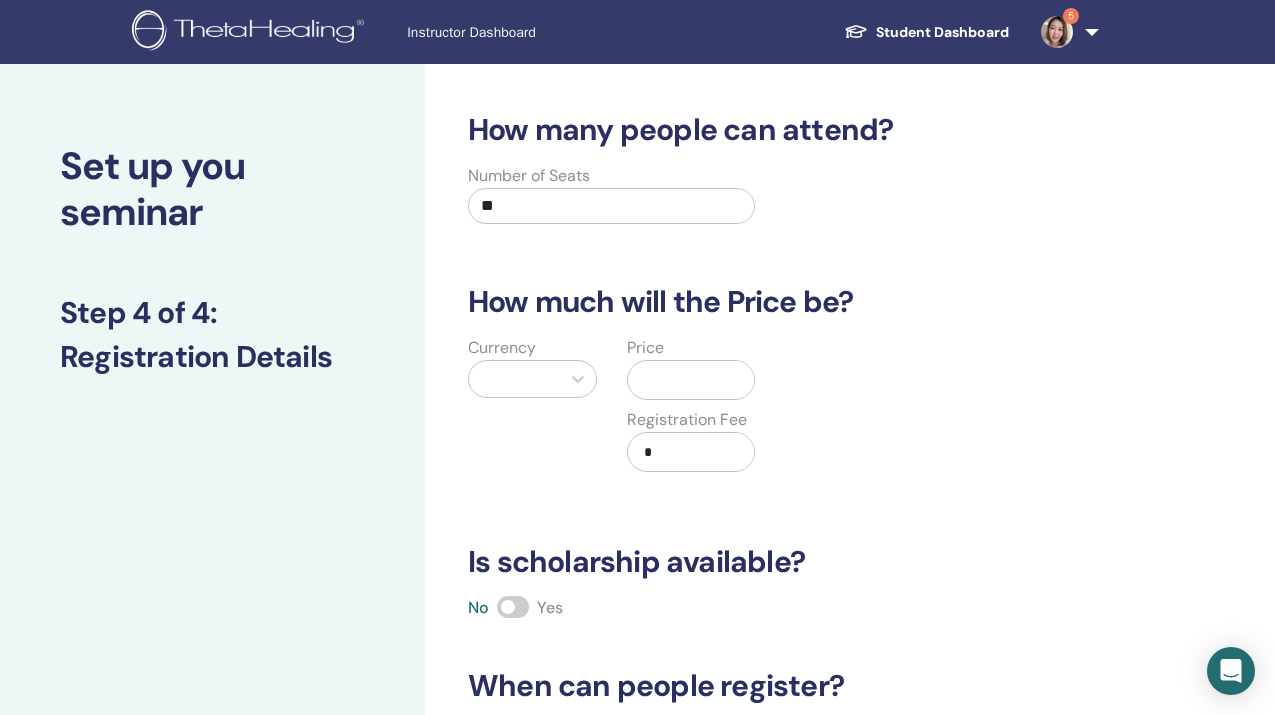 type on "**" 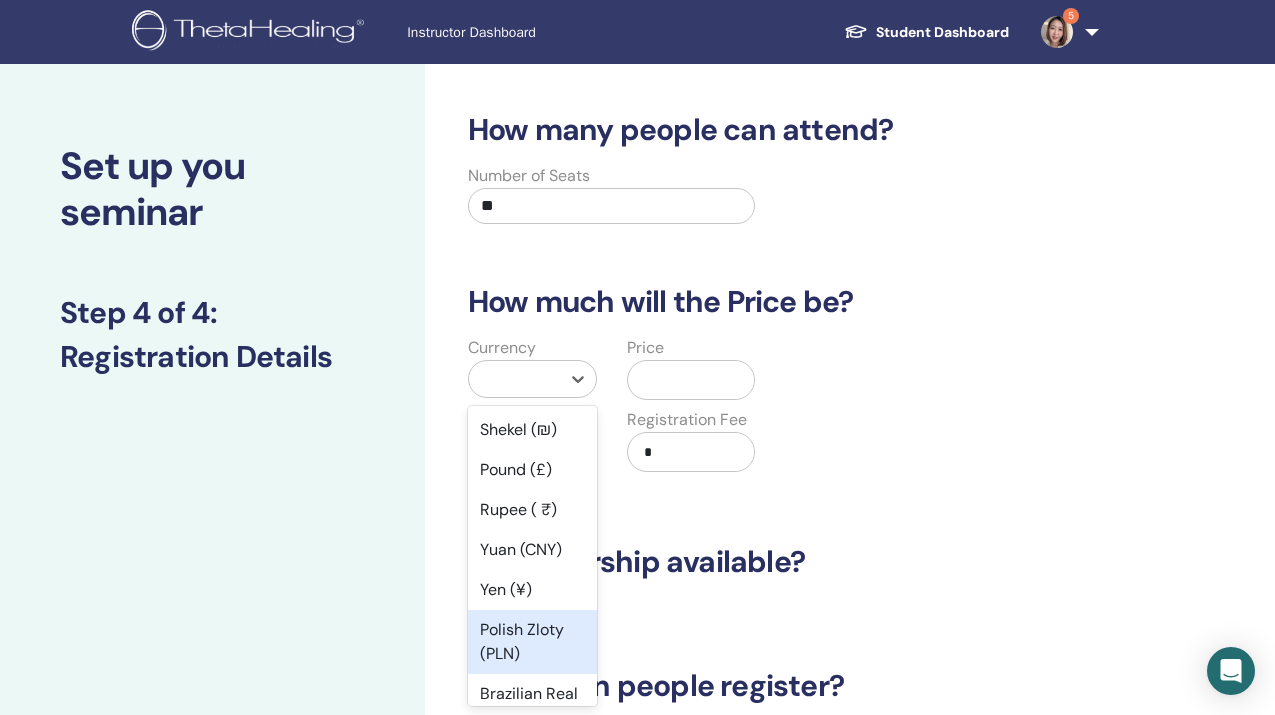 scroll, scrollTop: 169, scrollLeft: 0, axis: vertical 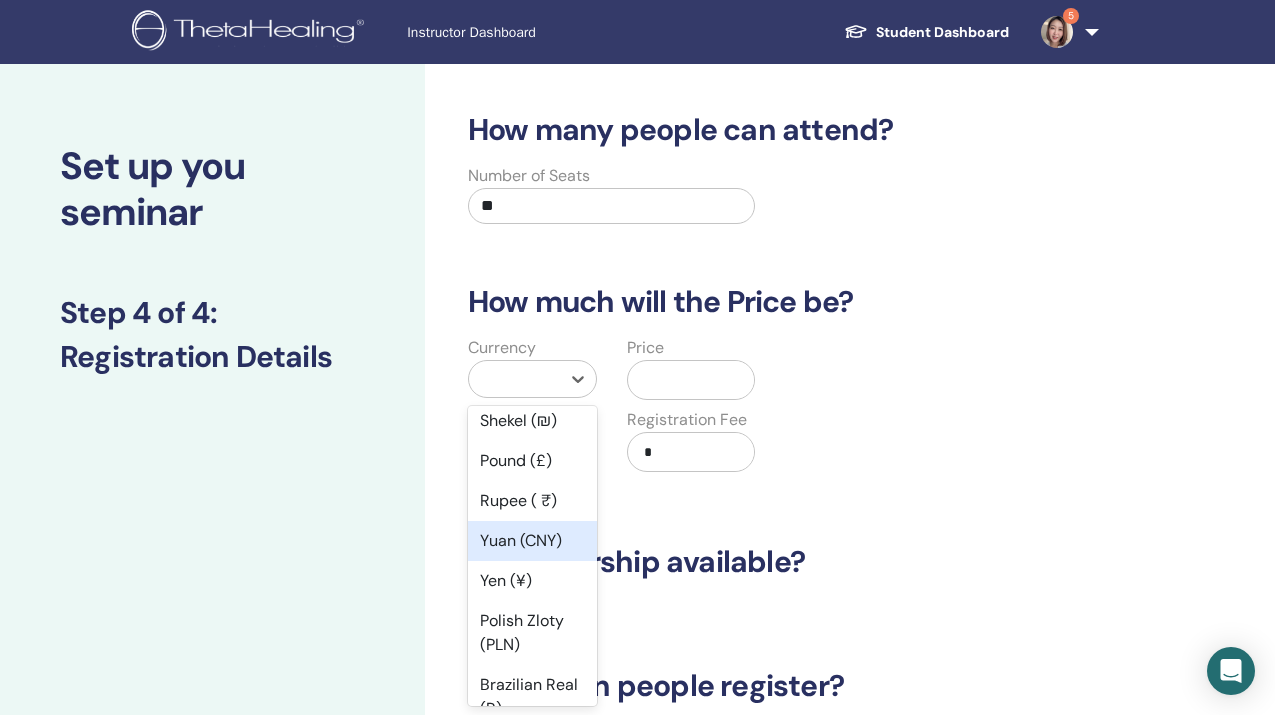click on "Yuan (CNY)" at bounding box center [532, 541] 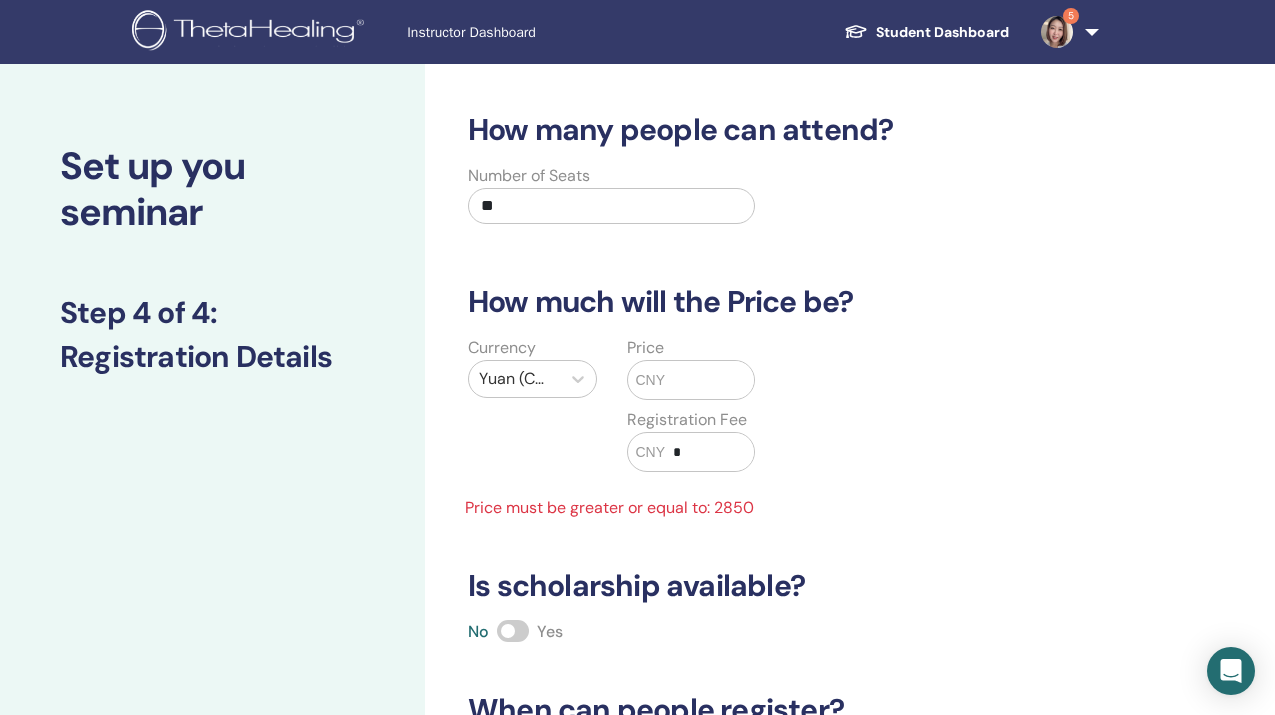 click at bounding box center [709, 380] 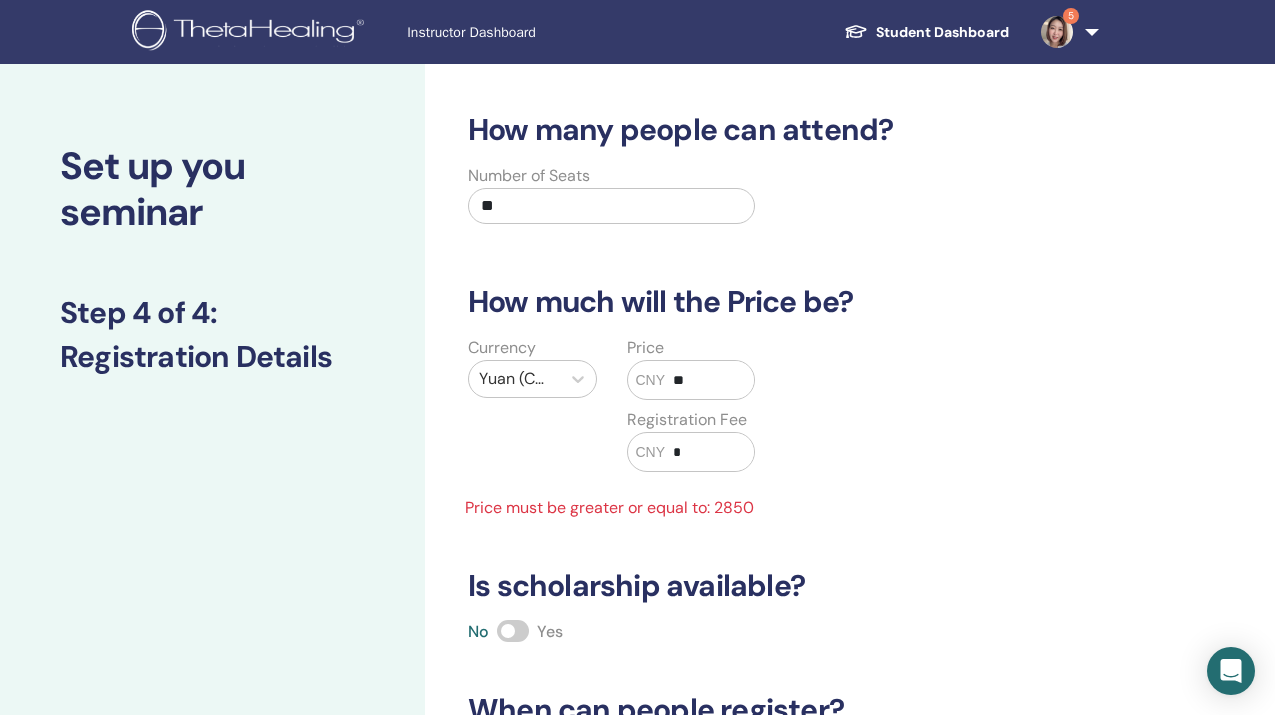 type on "*" 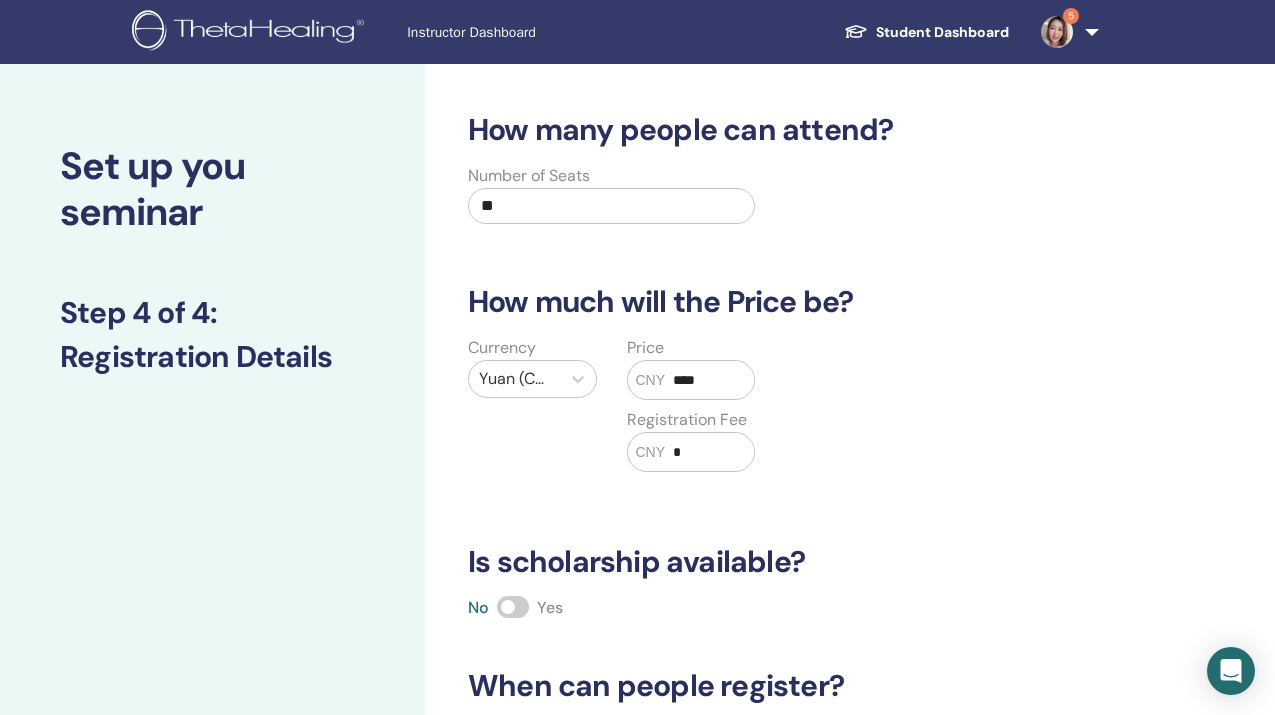 type on "****" 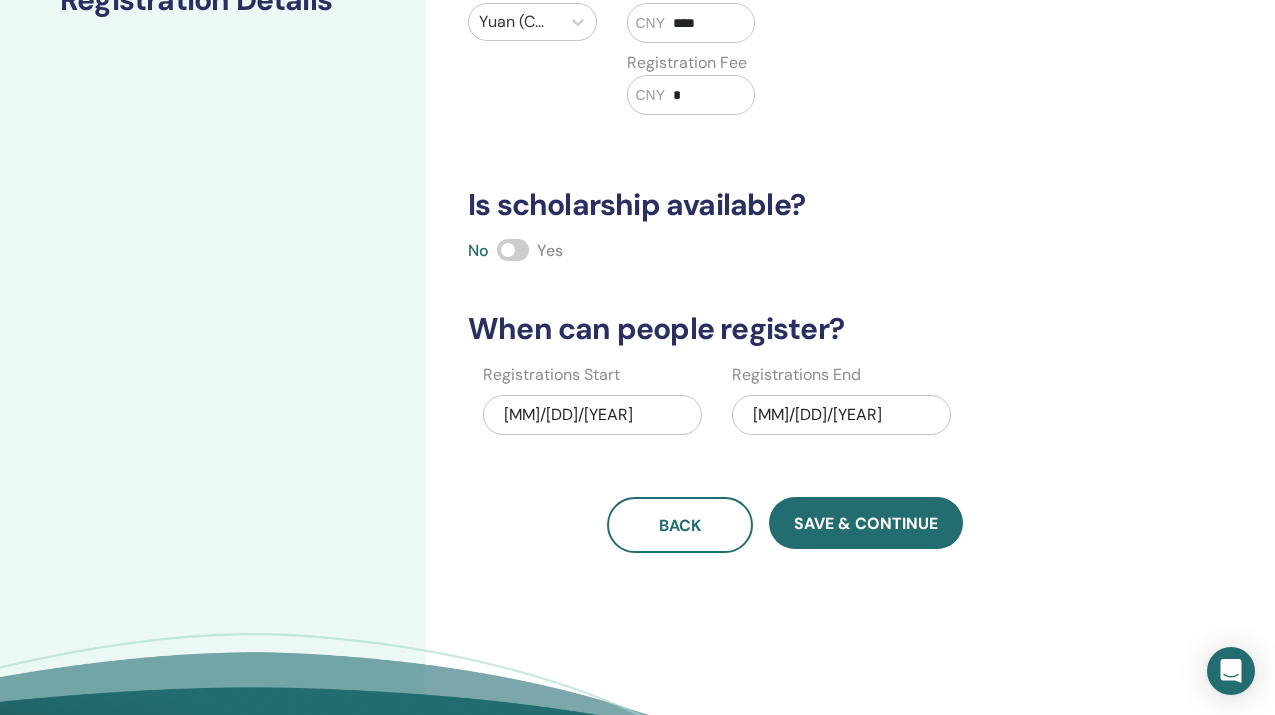 scroll, scrollTop: 360, scrollLeft: 0, axis: vertical 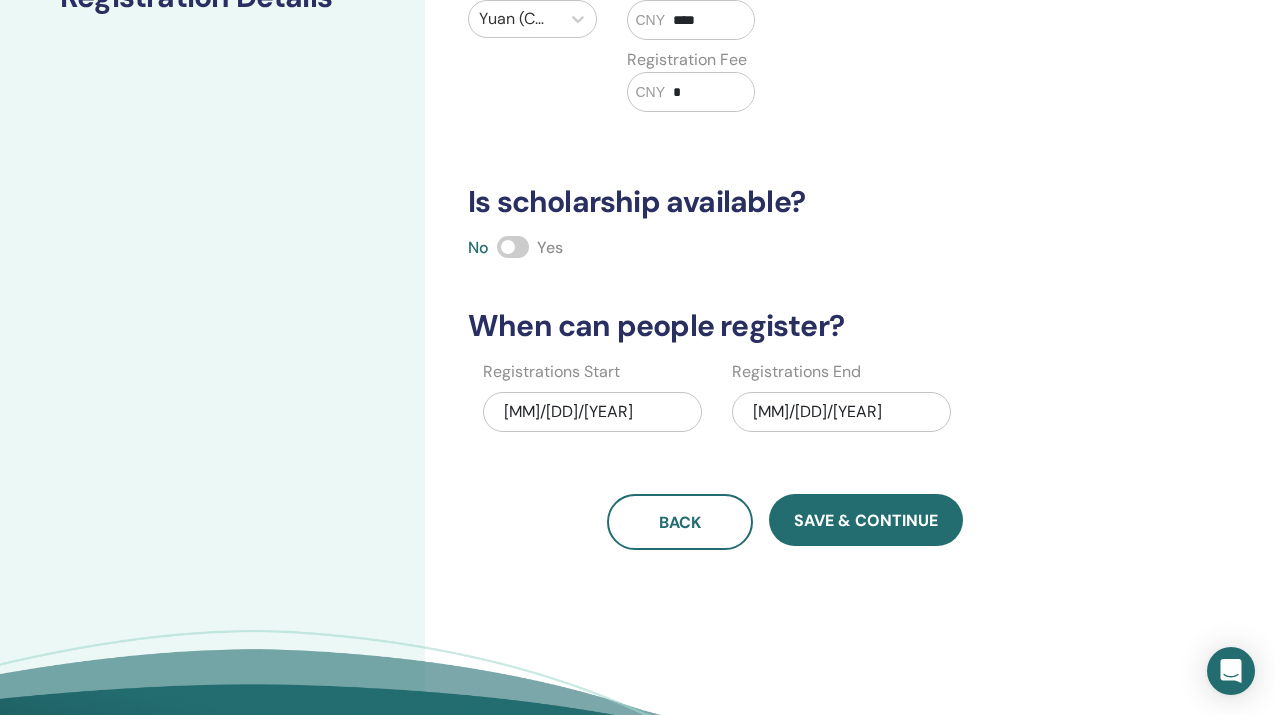 click on "08/07/2025" at bounding box center (592, 412) 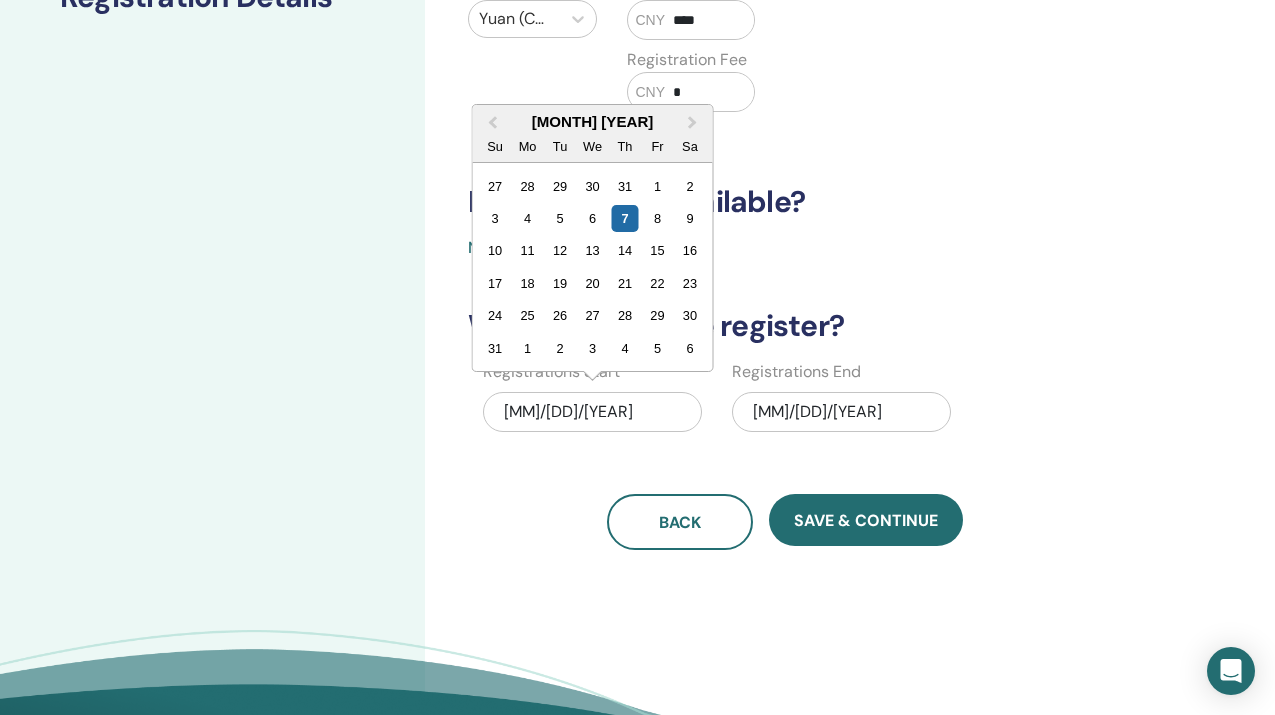 click on "08/10/2025" at bounding box center [841, 412] 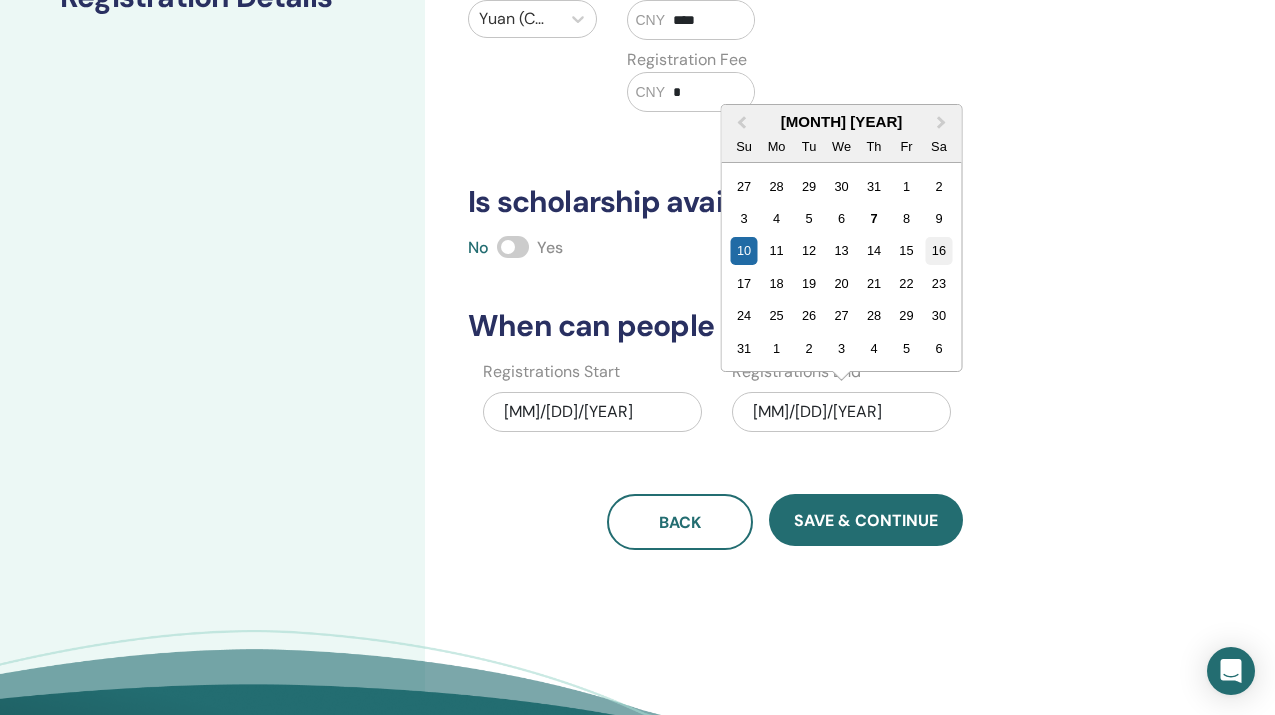 click on "16" at bounding box center [939, 250] 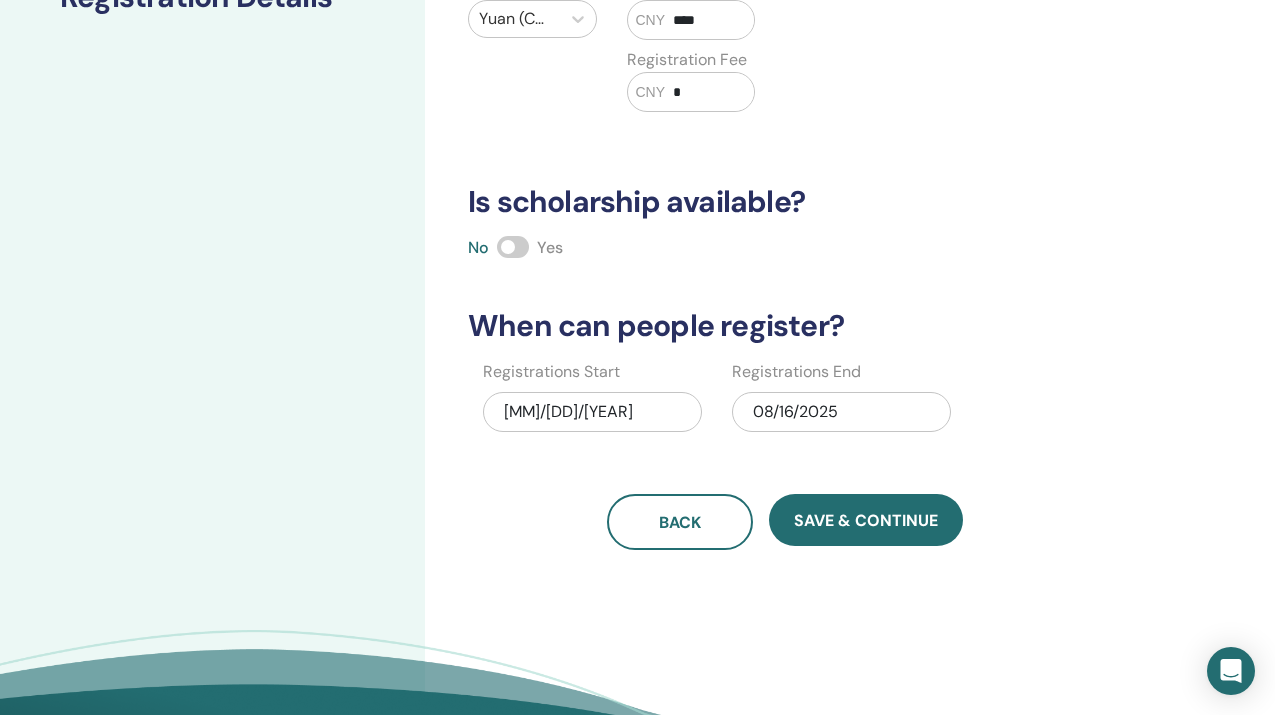 click on "How many people can attend? Number of Seats ** How much will the Price be? Currency Yuan (CNY) Price CNY **** Registration Fee CNY * Is scholarship available? No Yes When can people register? Registrations Start 08/07/2025 Registrations End 08/16/2025 Back Save & Continue" at bounding box center [785, 151] 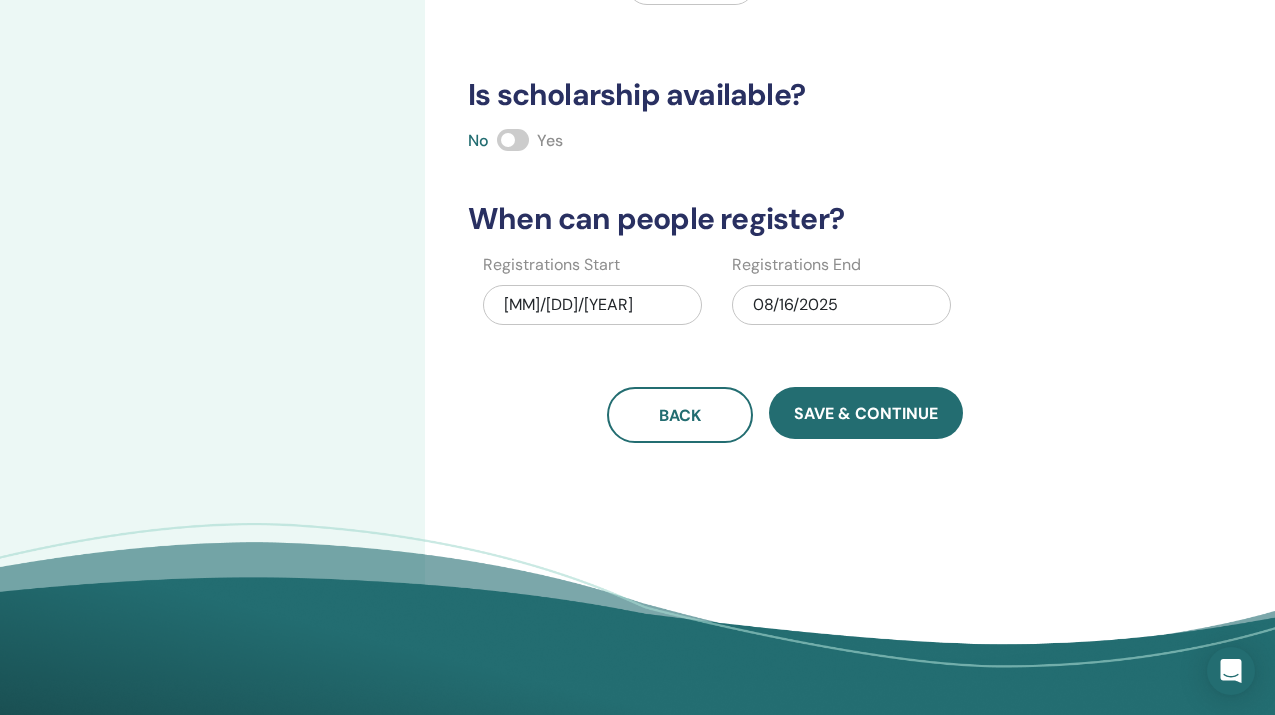 scroll, scrollTop: 470, scrollLeft: 0, axis: vertical 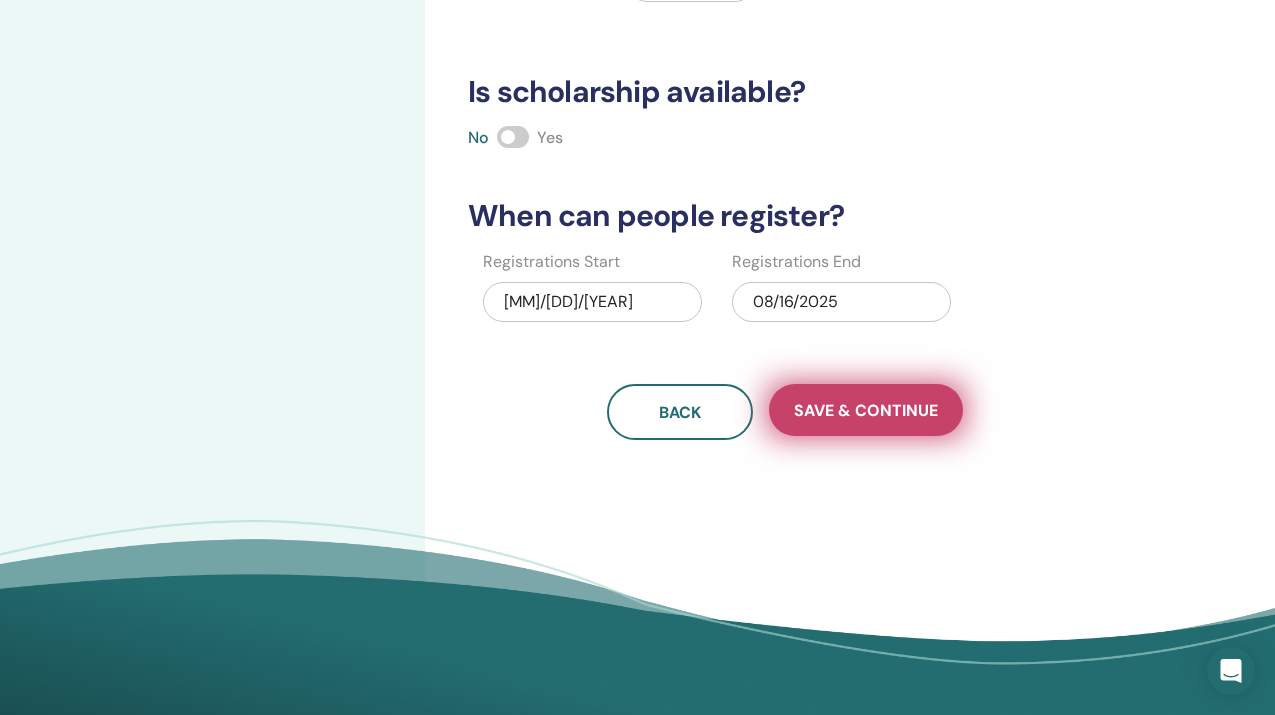 click on "Save & Continue" at bounding box center (866, 410) 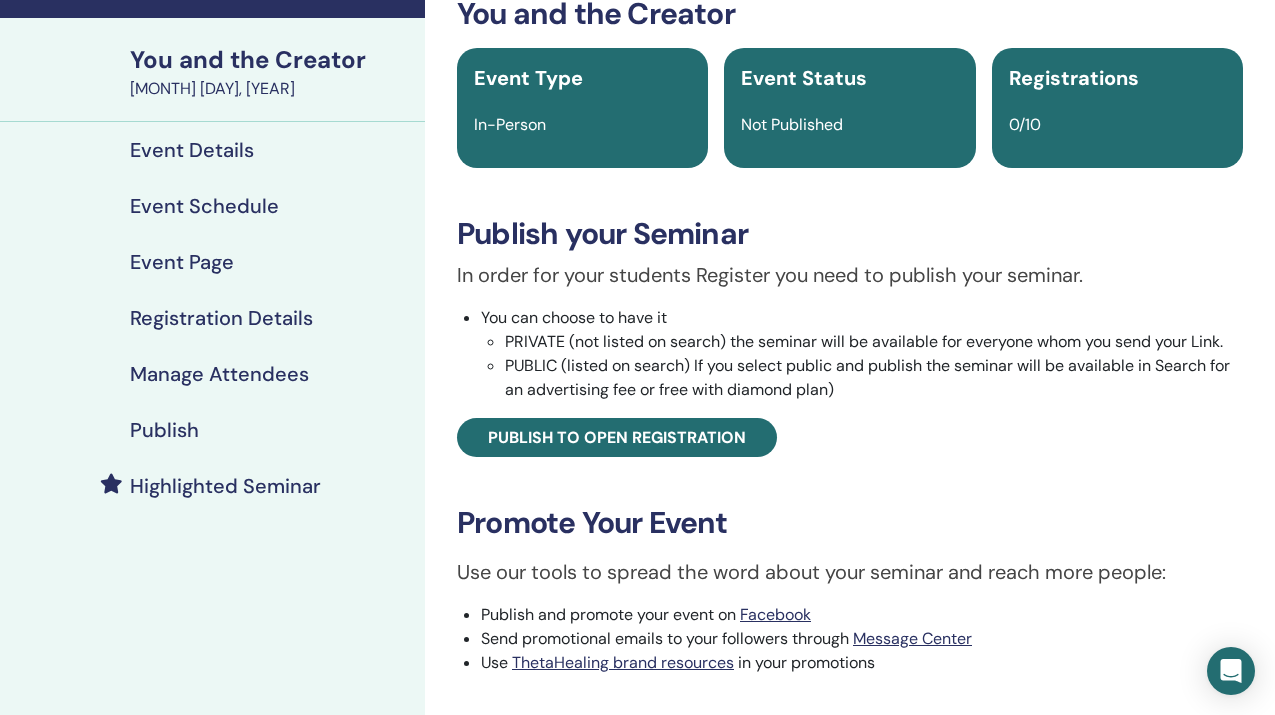 scroll, scrollTop: 117, scrollLeft: 0, axis: vertical 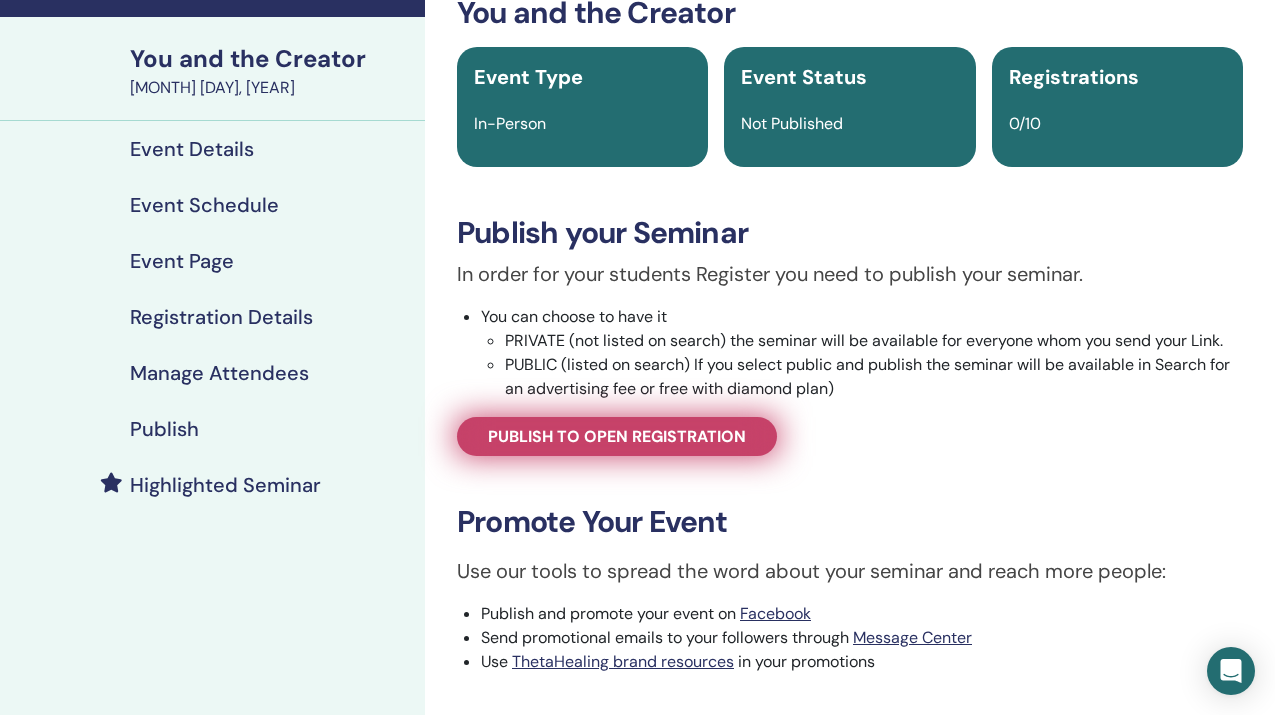 click on "Publish to open registration" at bounding box center [617, 436] 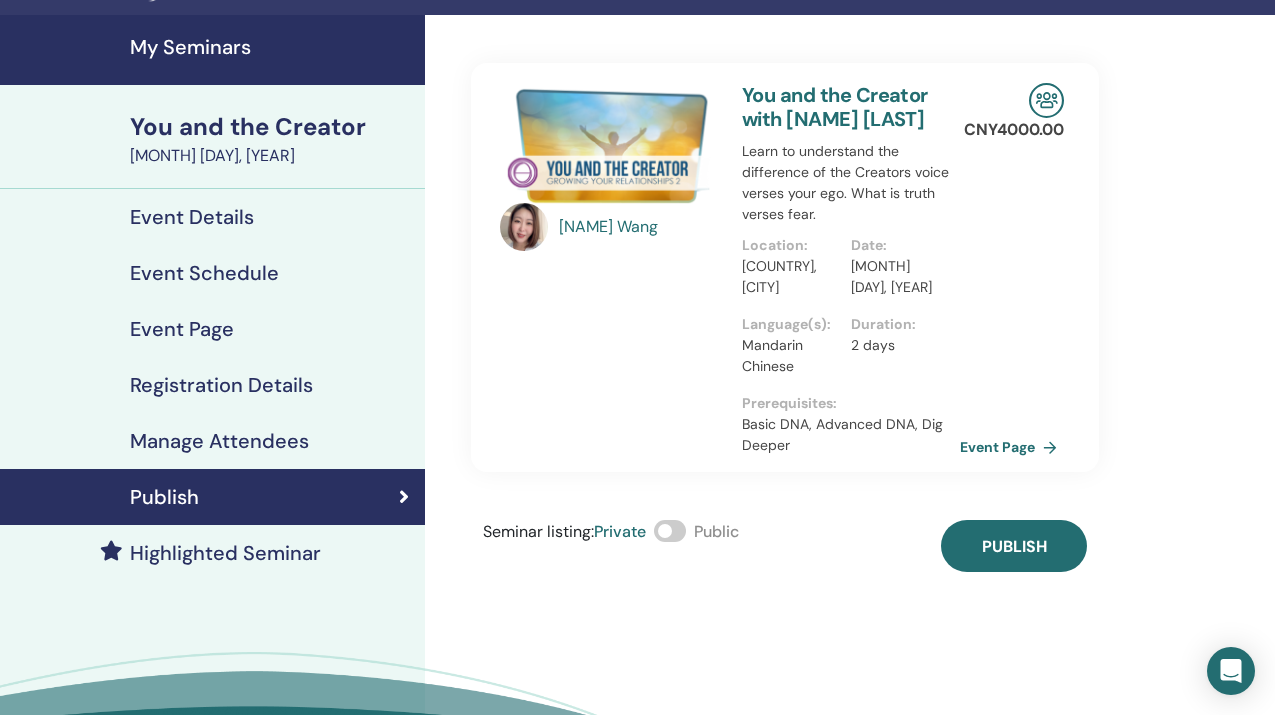 scroll, scrollTop: 50, scrollLeft: 0, axis: vertical 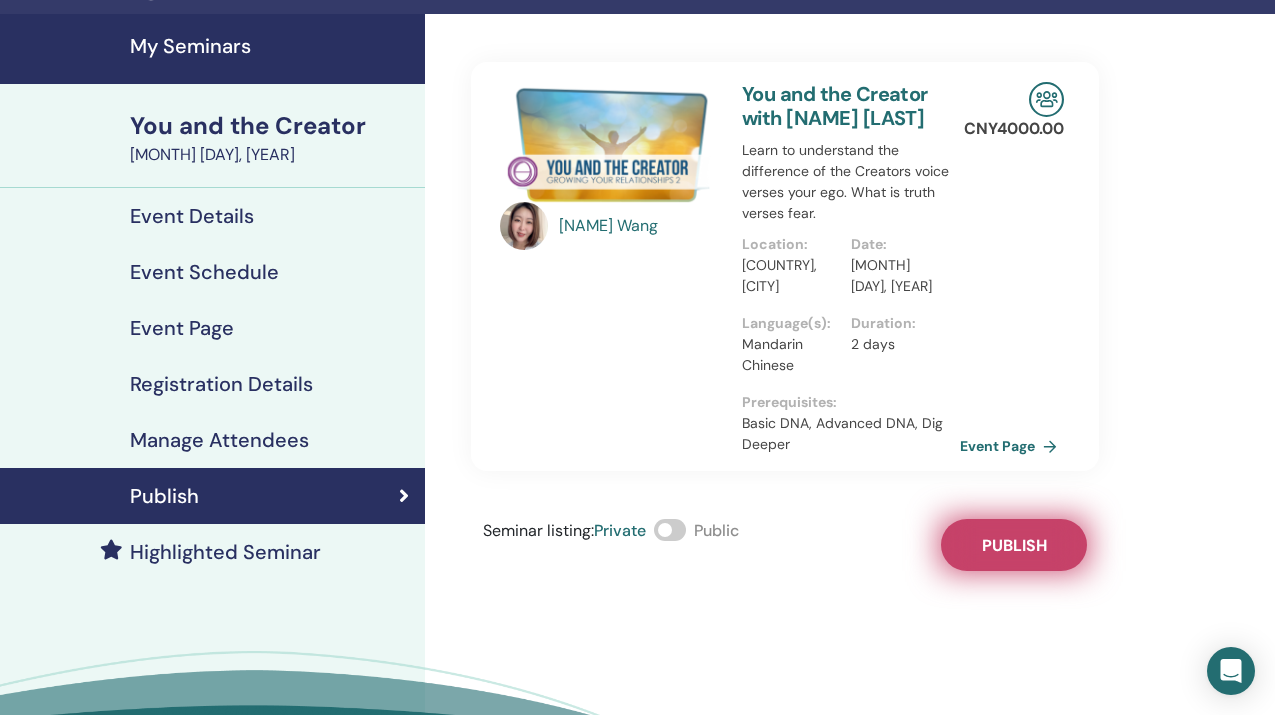 click on "Publish" at bounding box center [1014, 545] 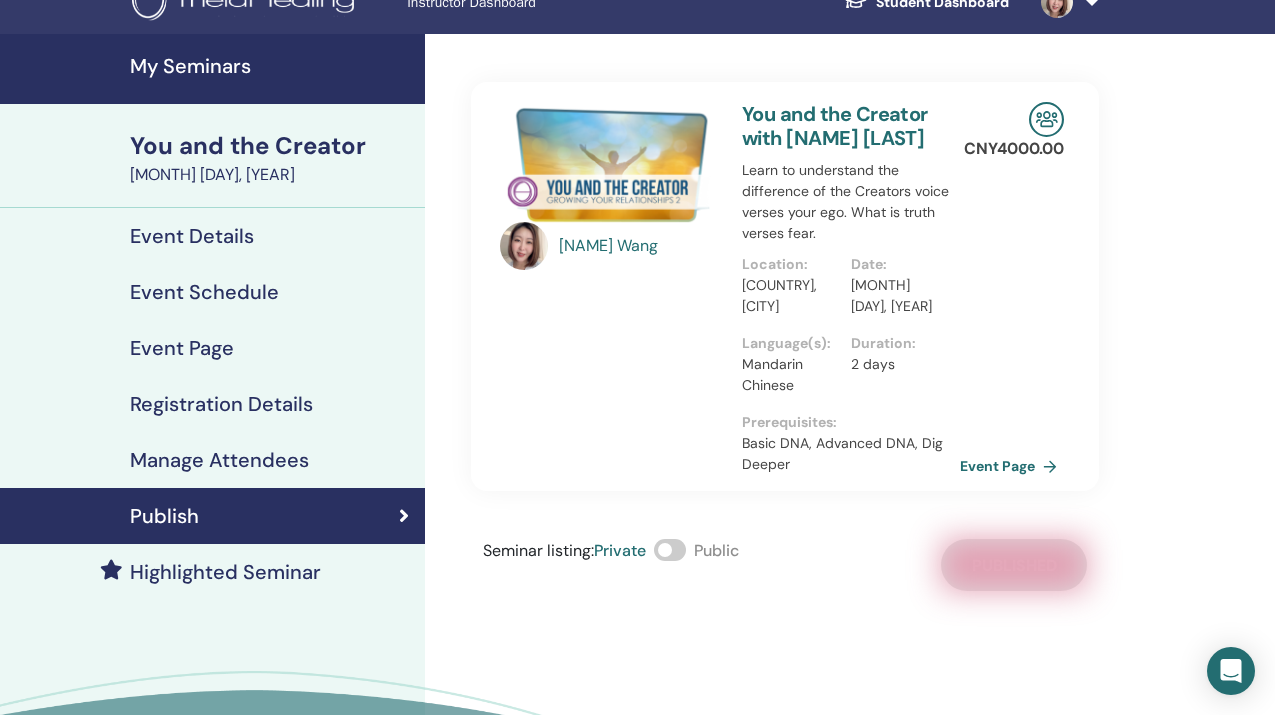 scroll, scrollTop: 27, scrollLeft: 0, axis: vertical 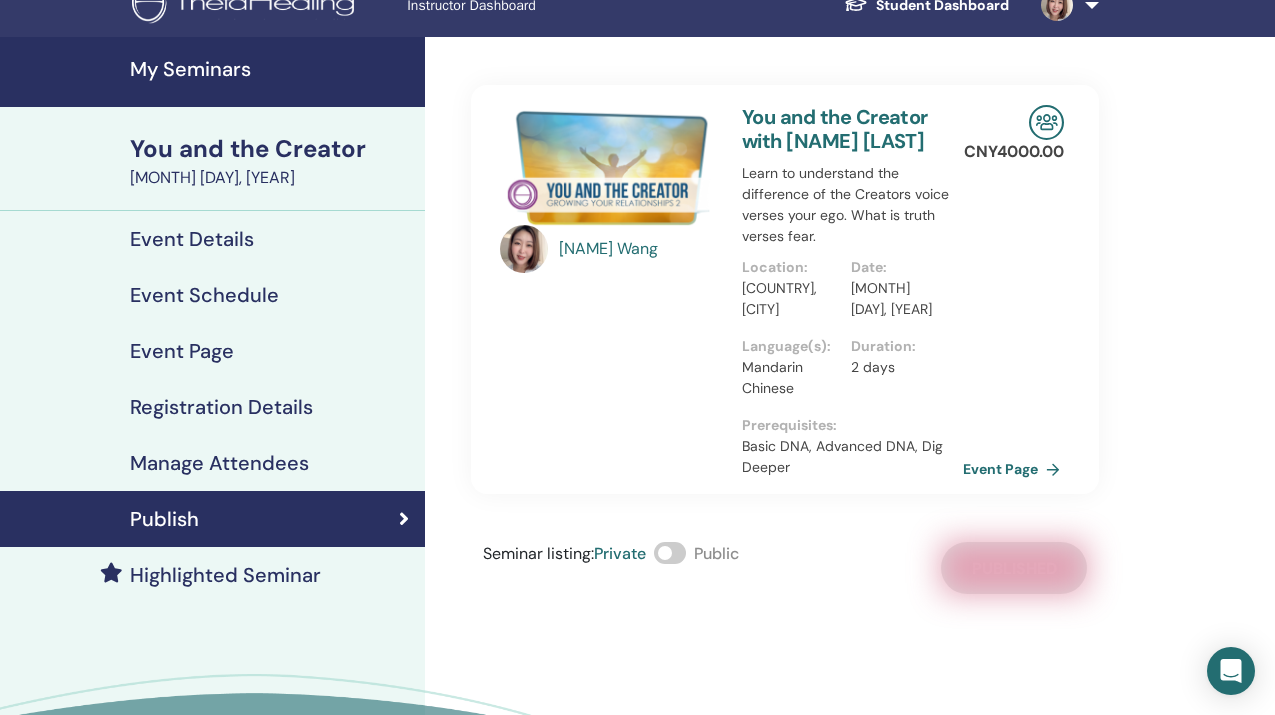 click on "Event Page" at bounding box center [1015, 469] 